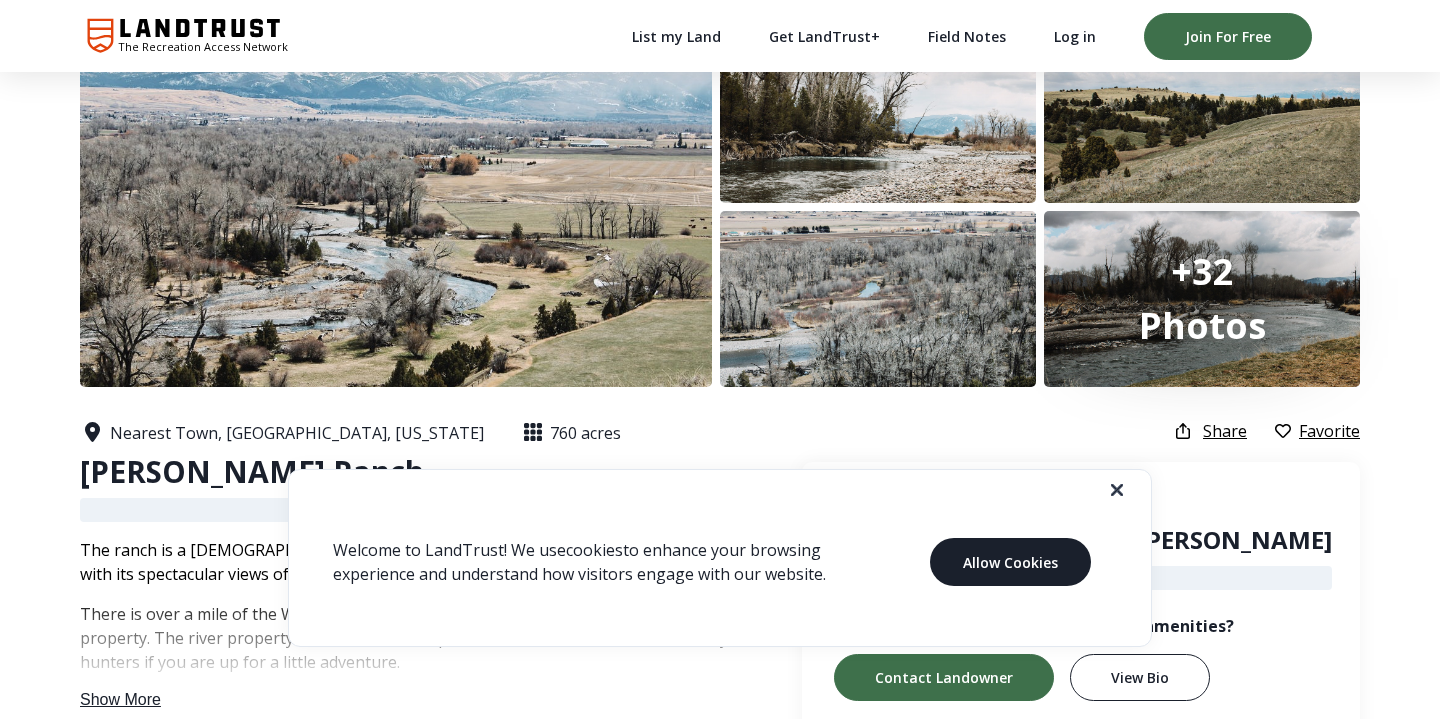scroll, scrollTop: 69, scrollLeft: 0, axis: vertical 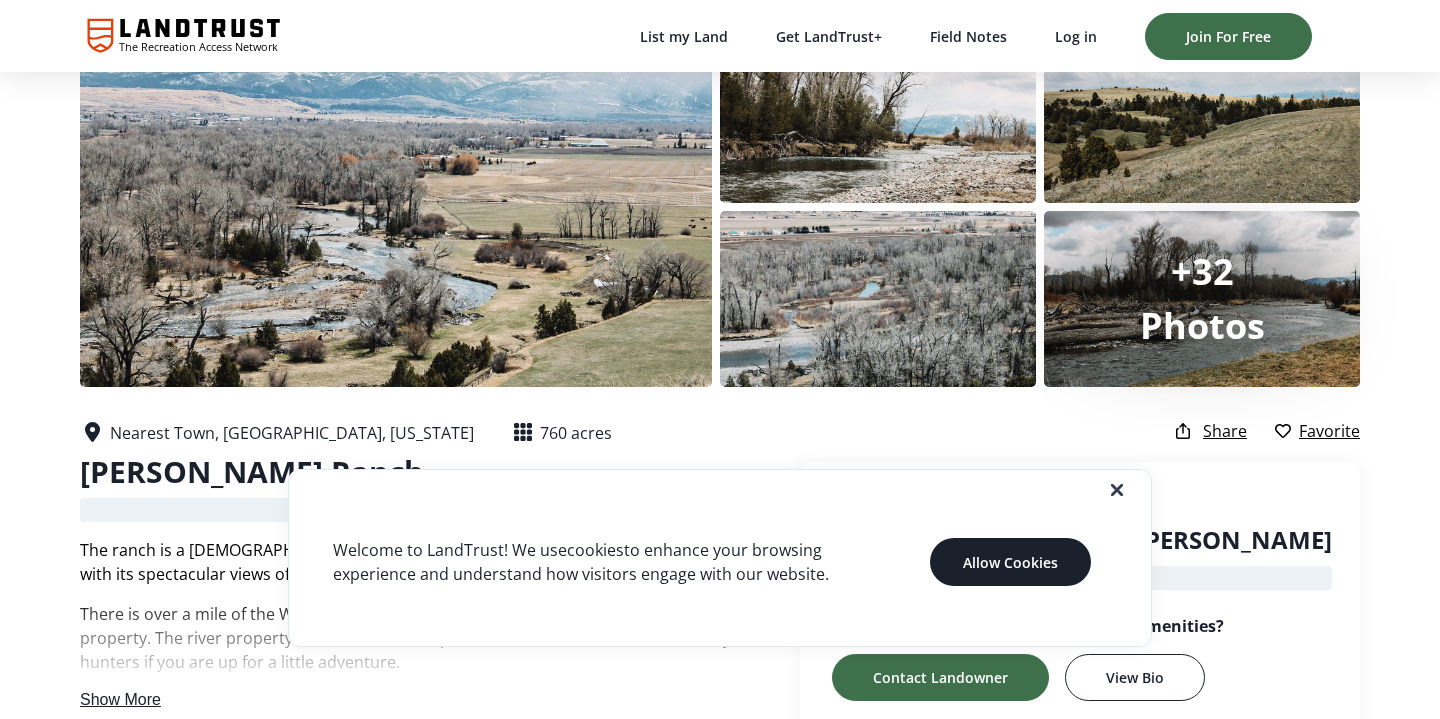 click 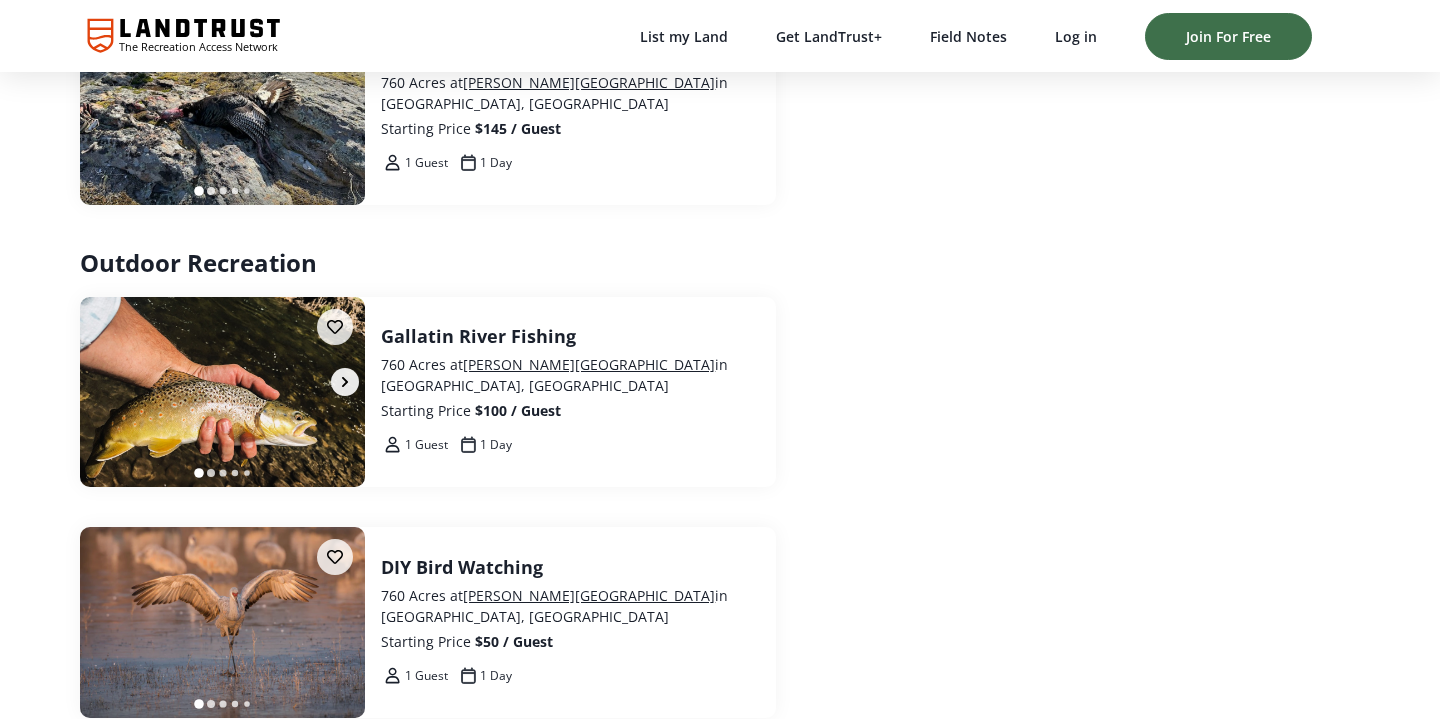 scroll, scrollTop: 1738, scrollLeft: 0, axis: vertical 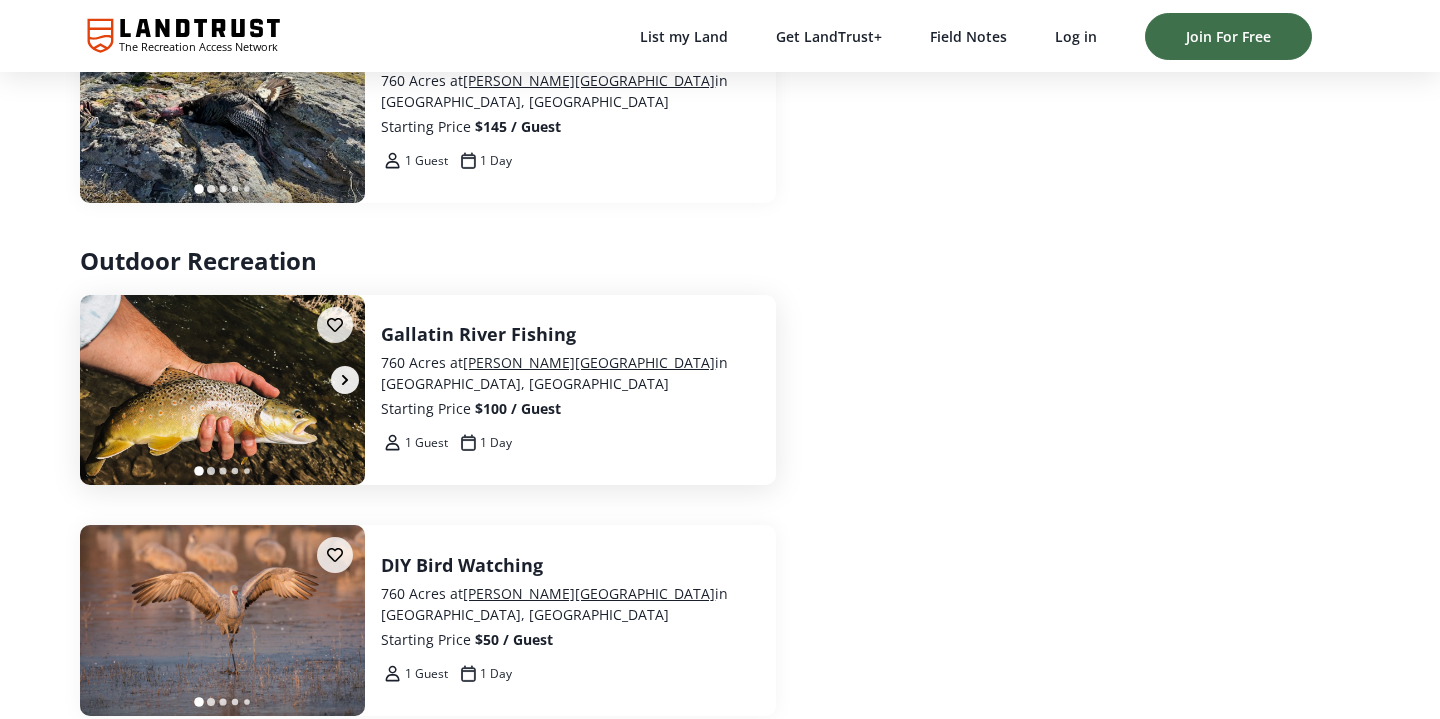 click at bounding box center (222, 390) 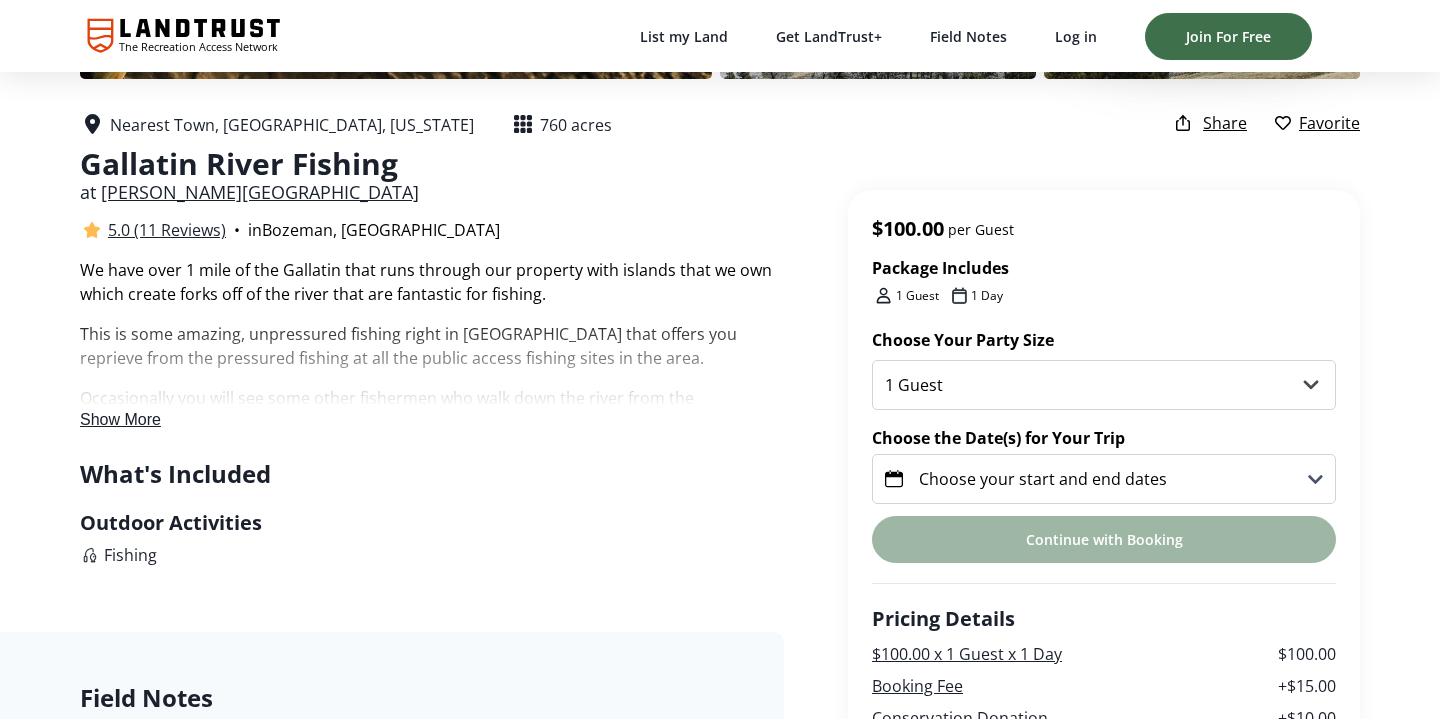 scroll, scrollTop: 381, scrollLeft: 0, axis: vertical 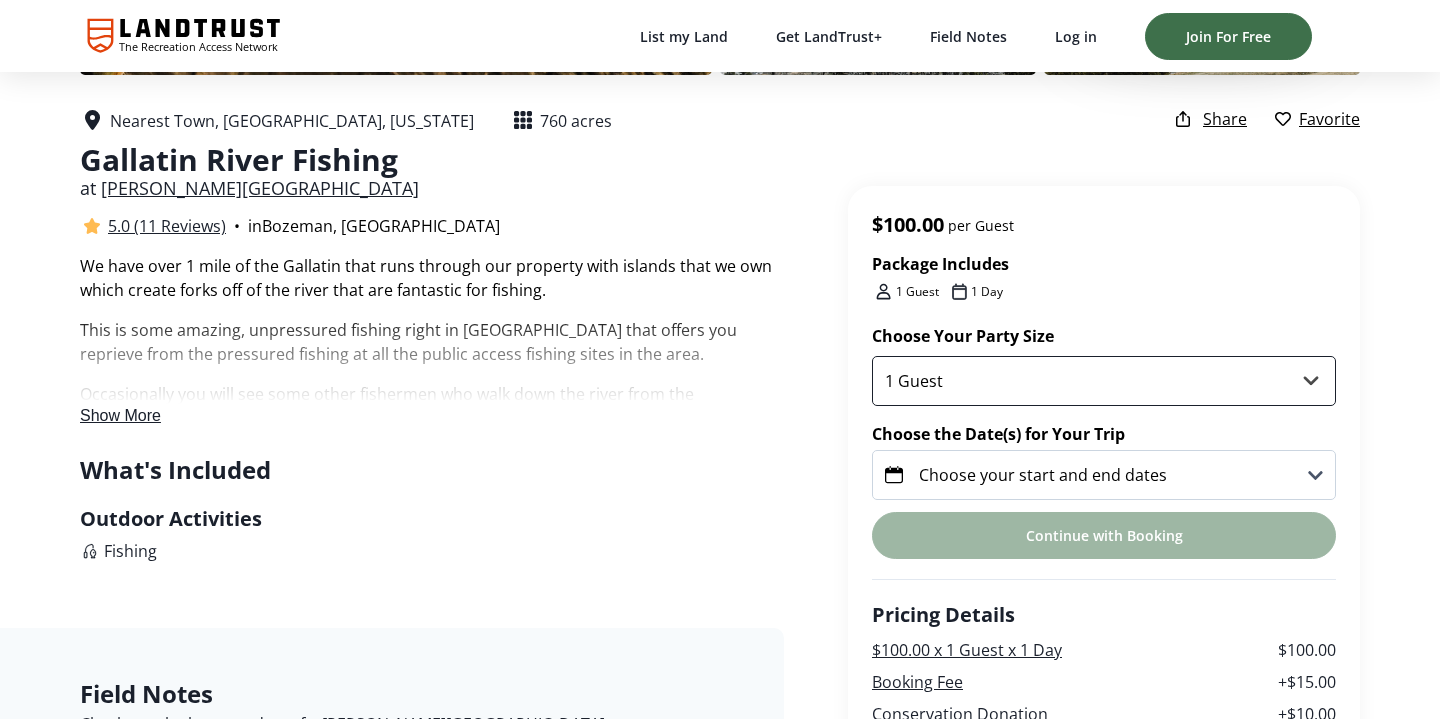 click on "1  Guest 2  Guests 3  Guests 4  Guests 5  Guests" at bounding box center [1104, 381] 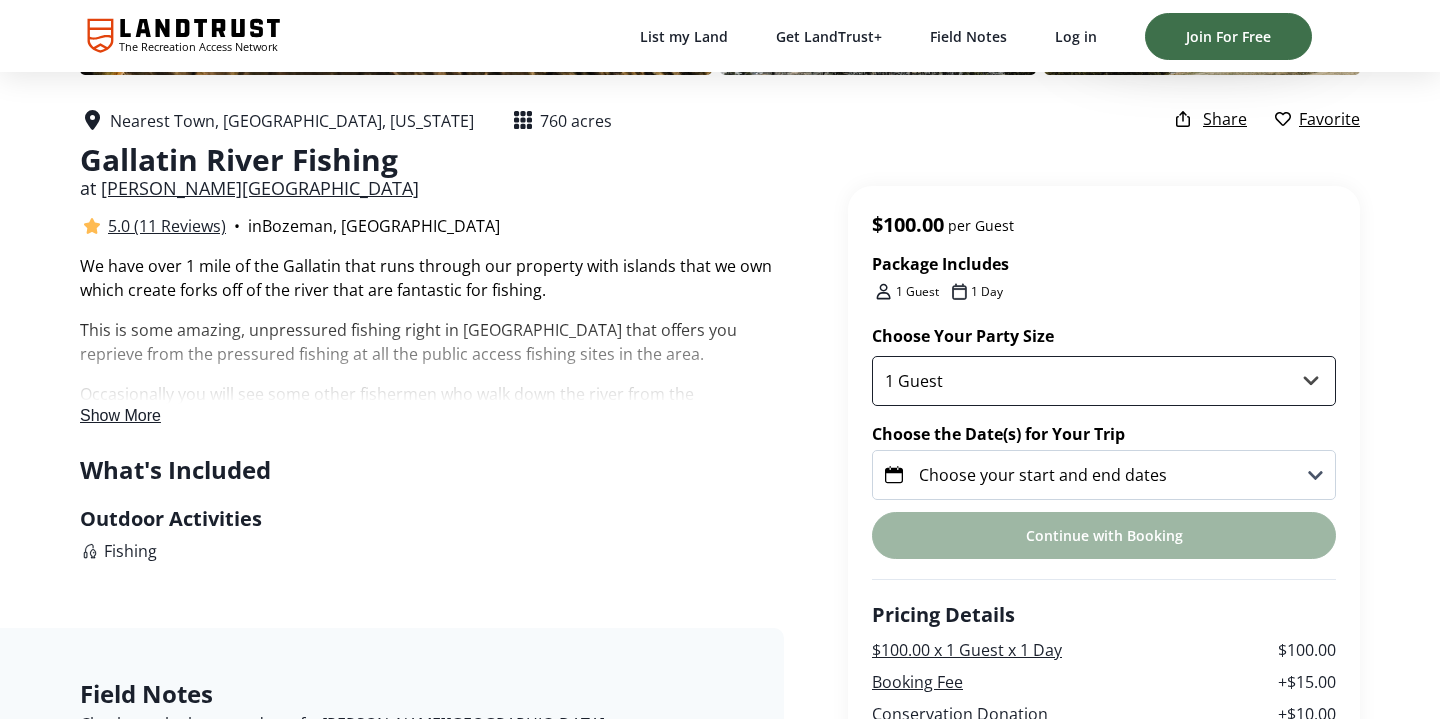 select on "2" 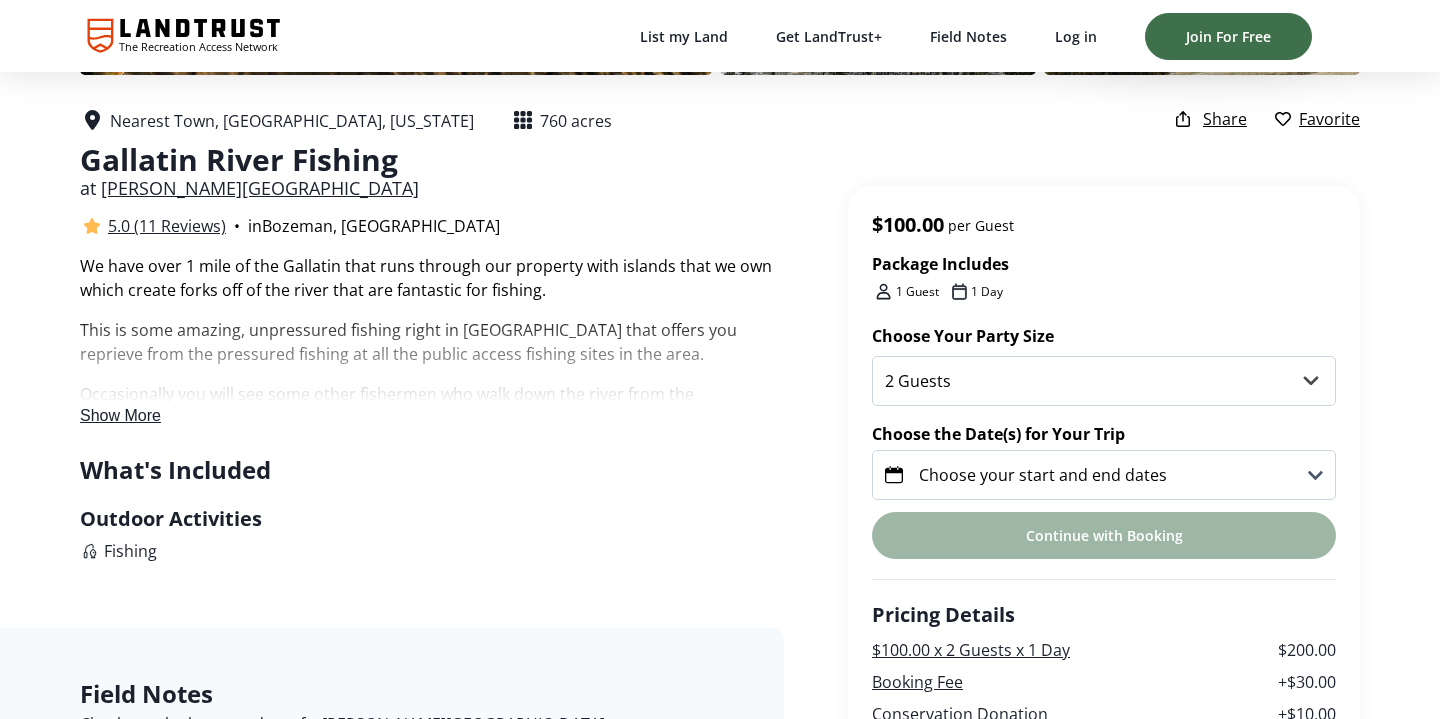 click on "Choose your start and end dates" at bounding box center (1043, 475) 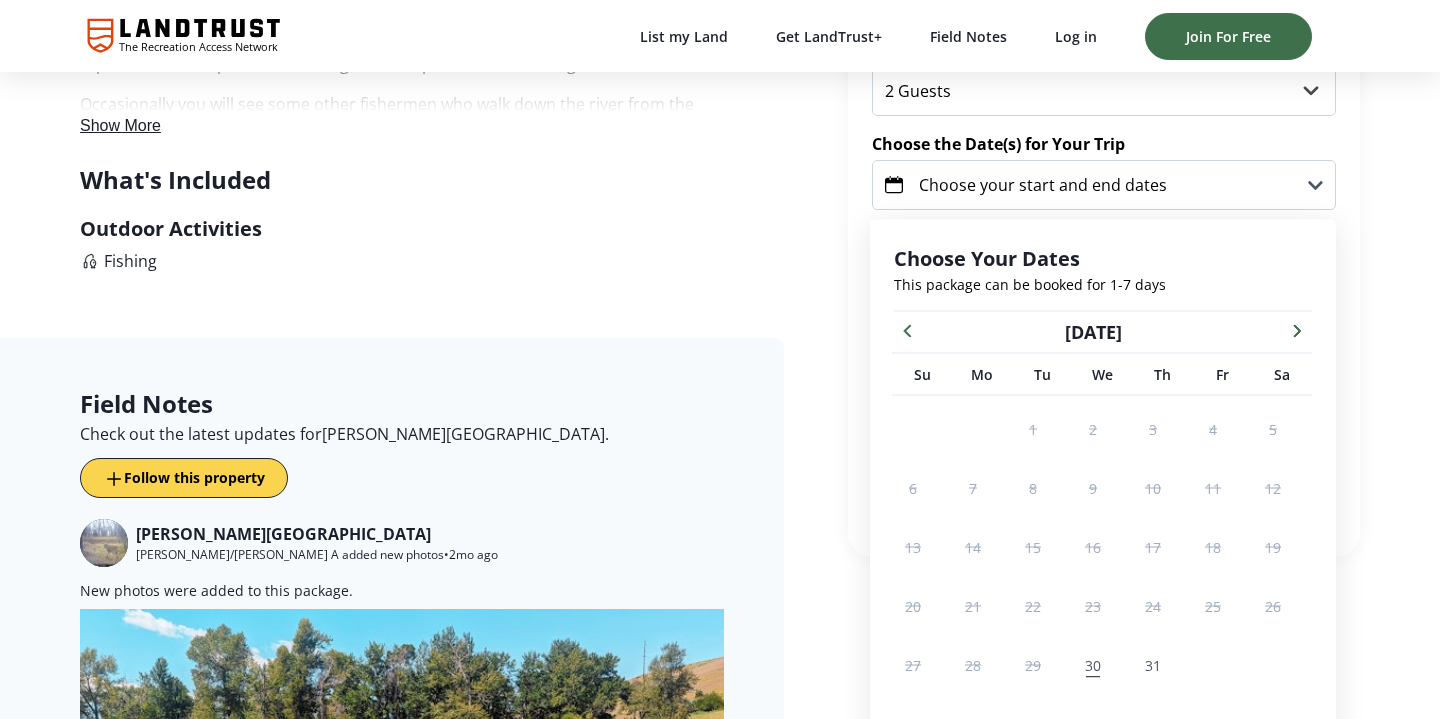 scroll, scrollTop: 726, scrollLeft: 0, axis: vertical 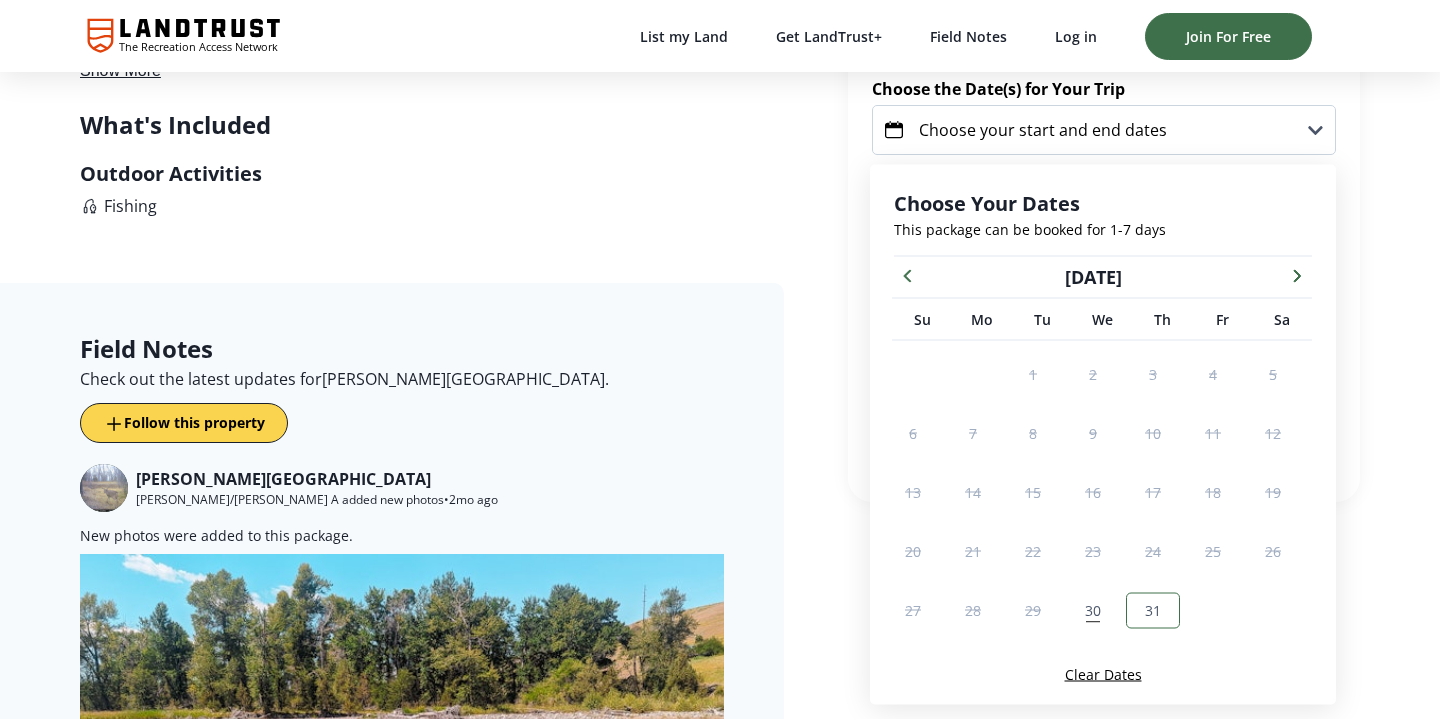 click on "31" at bounding box center (1153, 610) 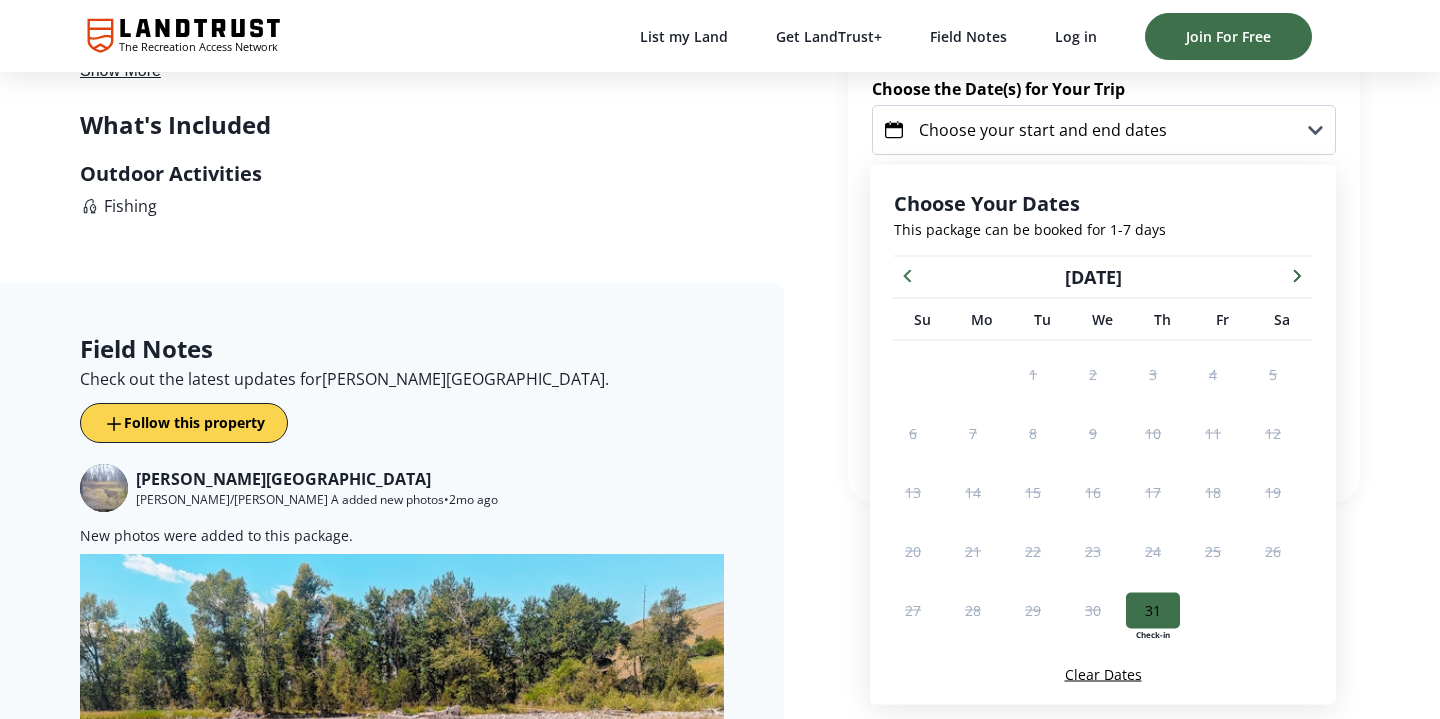 click on "31" at bounding box center [1153, 610] 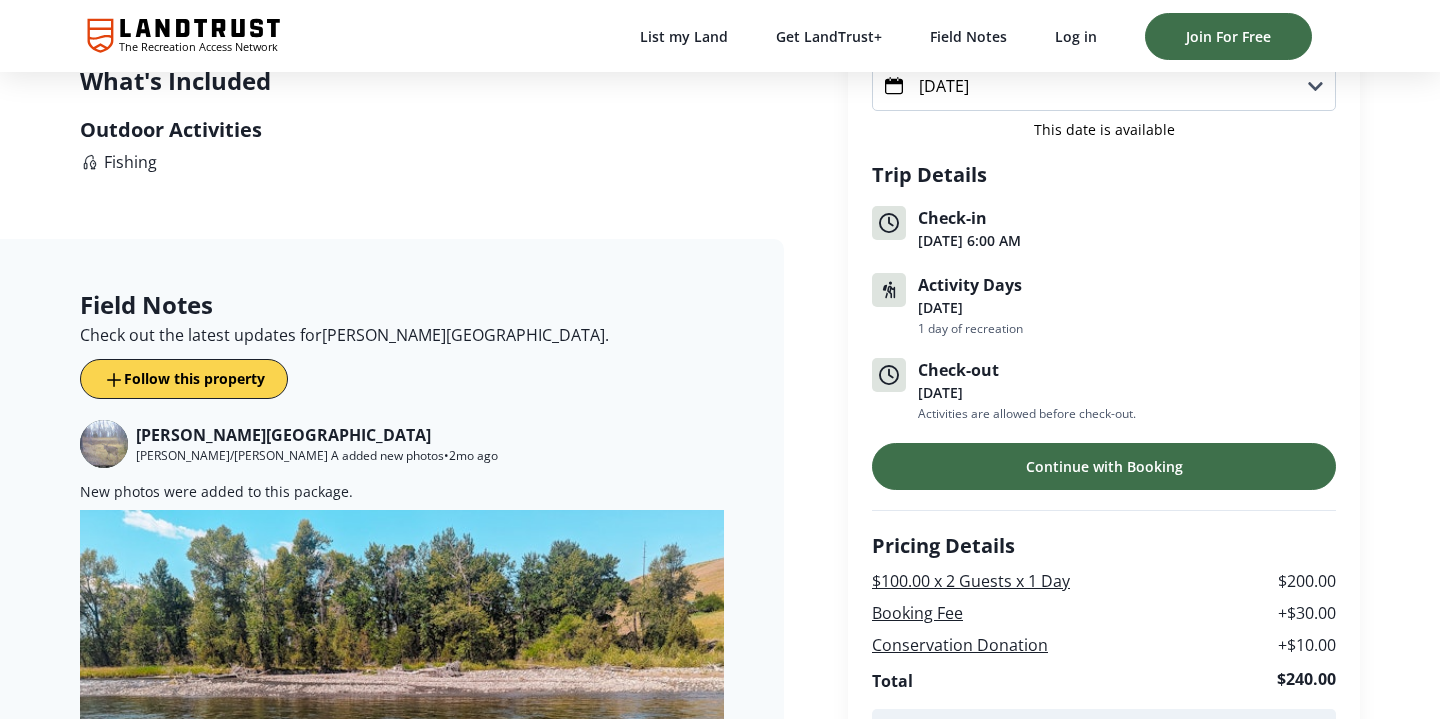 scroll, scrollTop: 779, scrollLeft: 0, axis: vertical 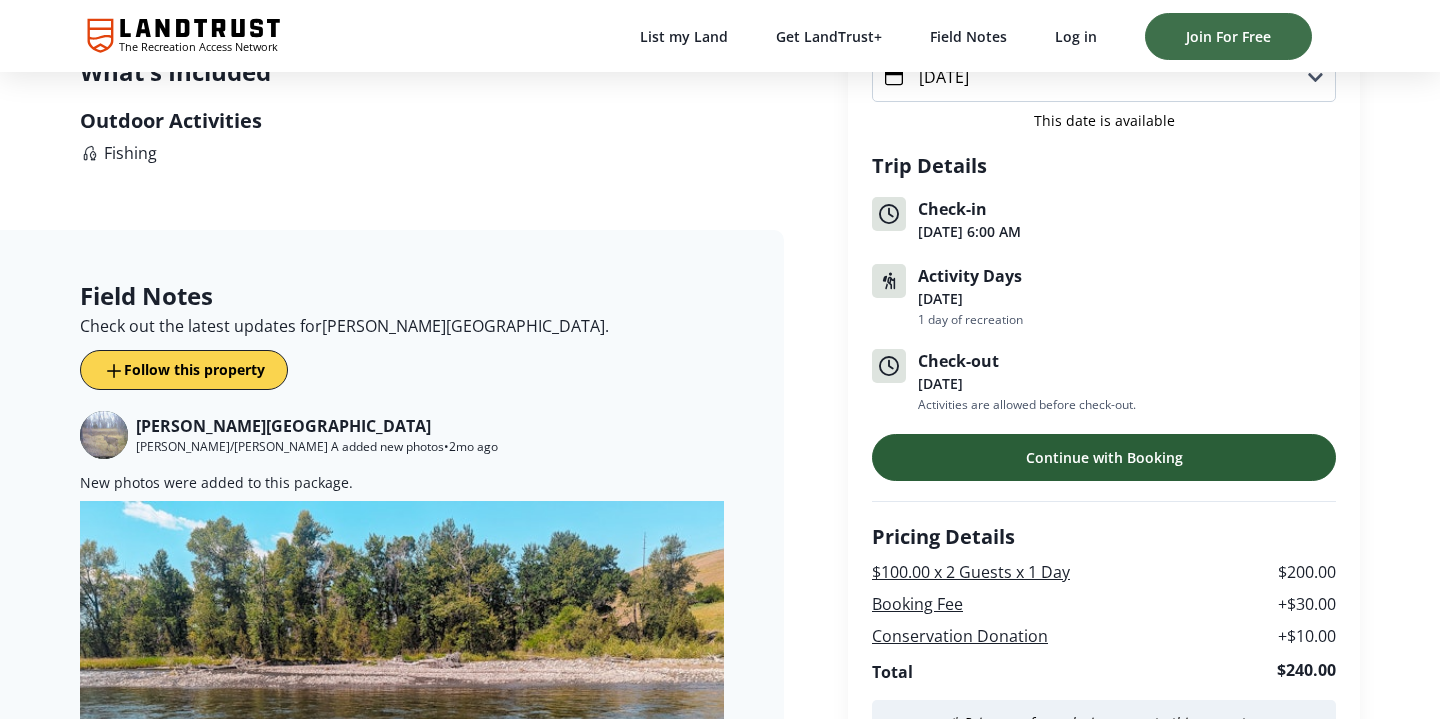 click on "Continue with Booking" at bounding box center (1104, 457) 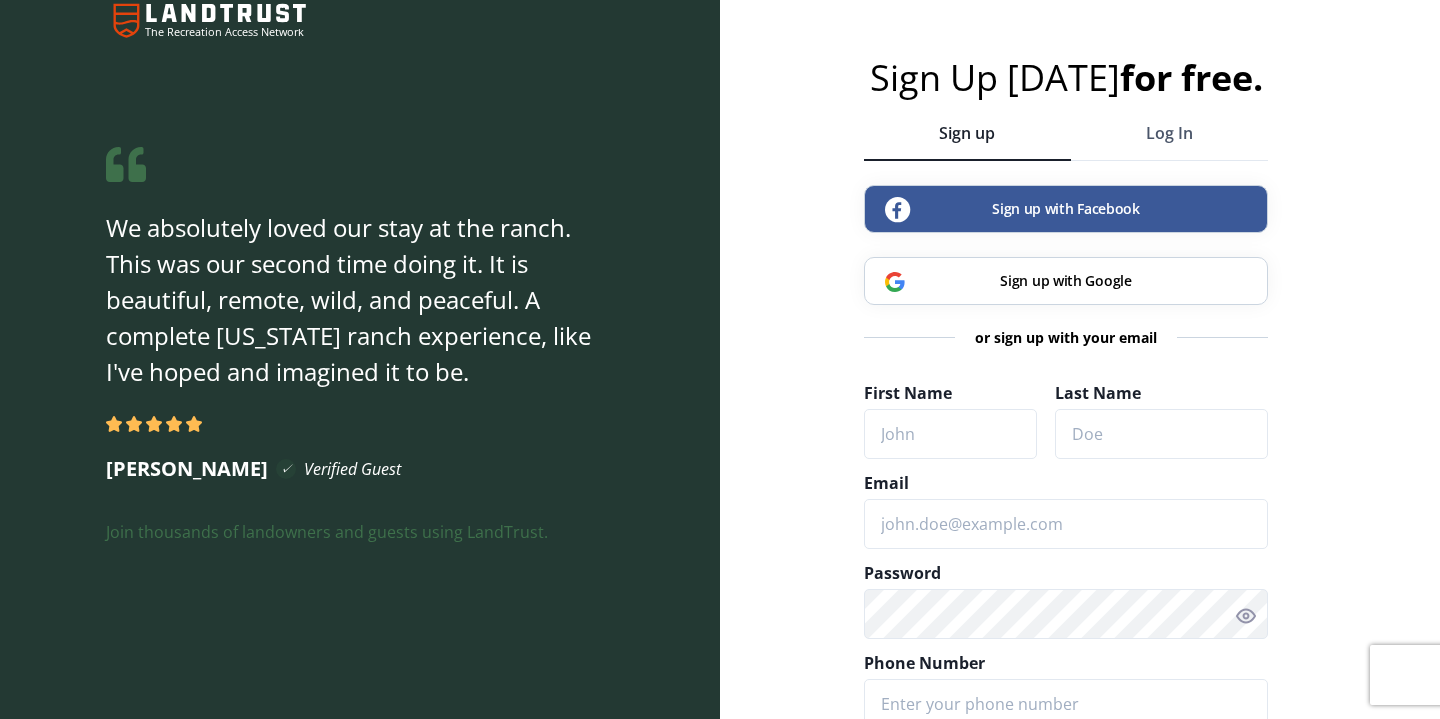 scroll, scrollTop: 0, scrollLeft: 0, axis: both 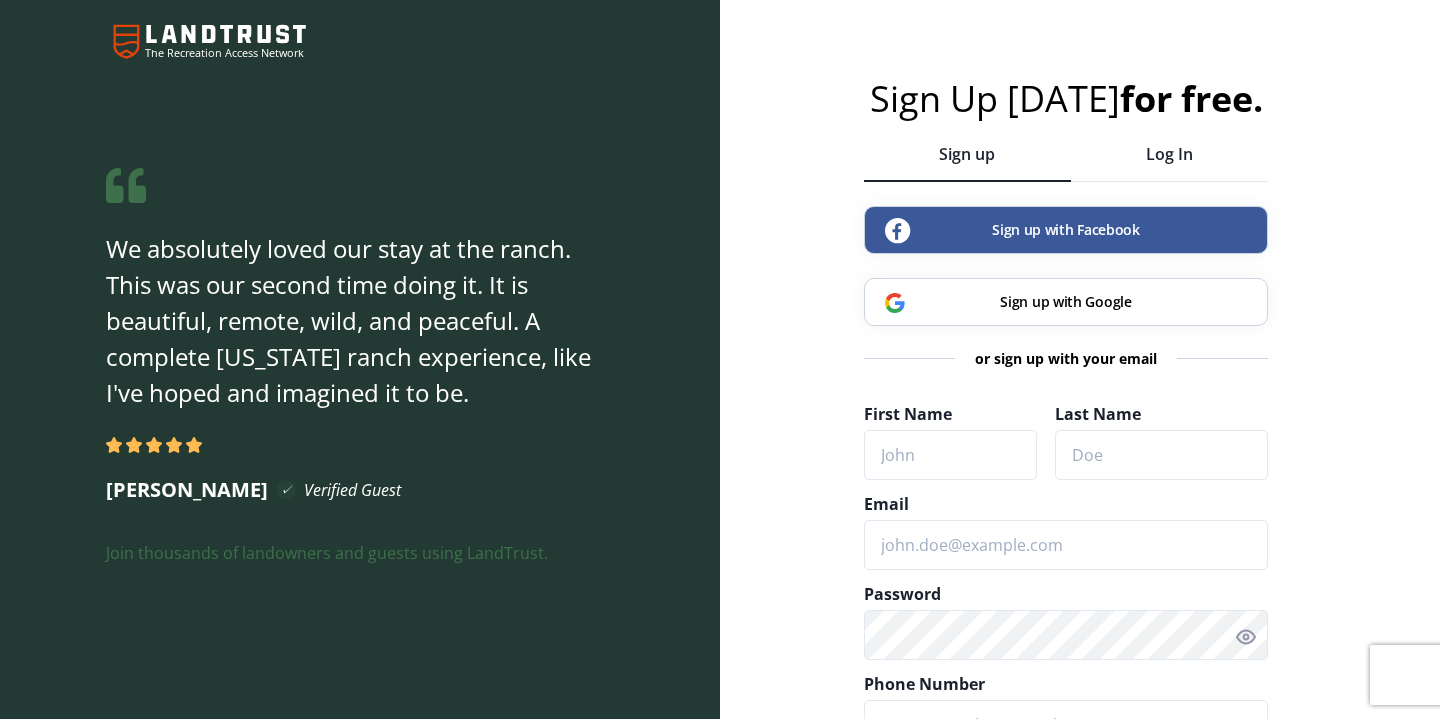 click on "Log In" at bounding box center [1169, 154] 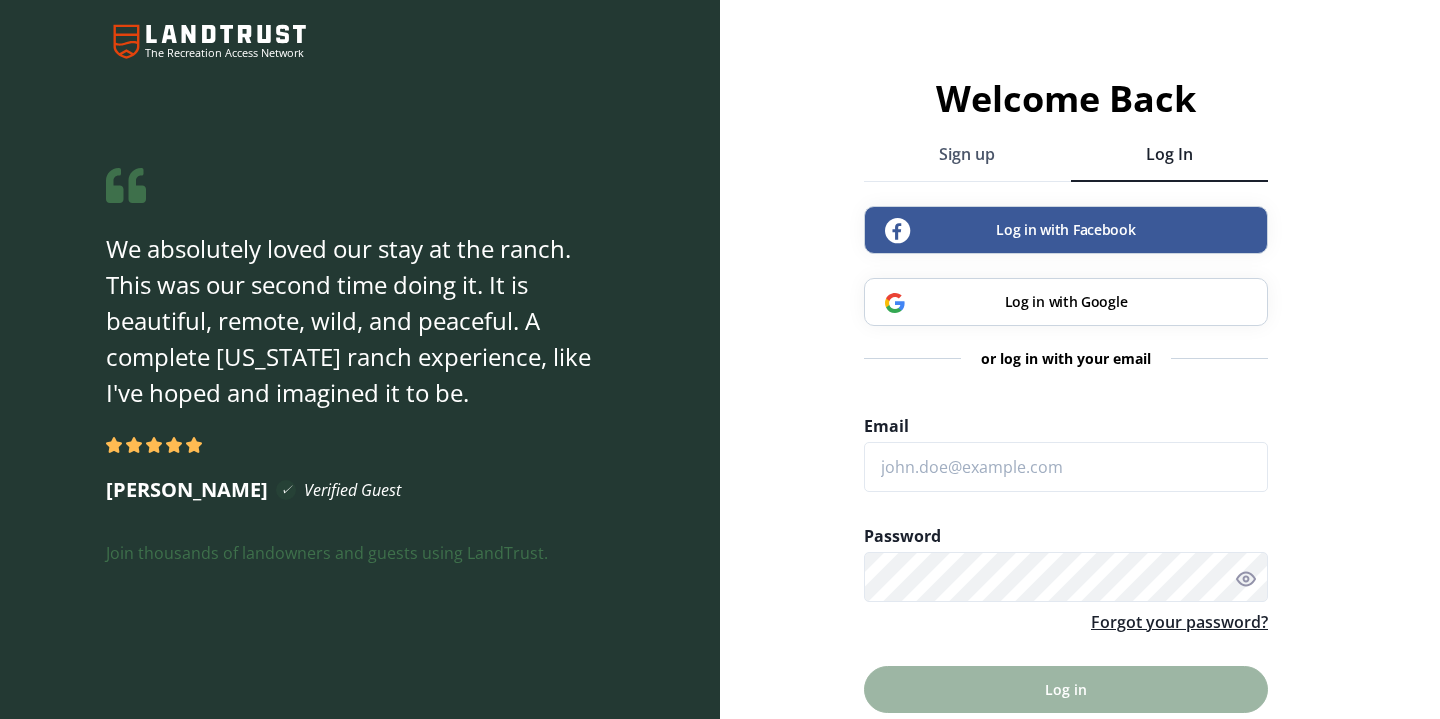 click on "Log in with Google" at bounding box center (1066, 302) 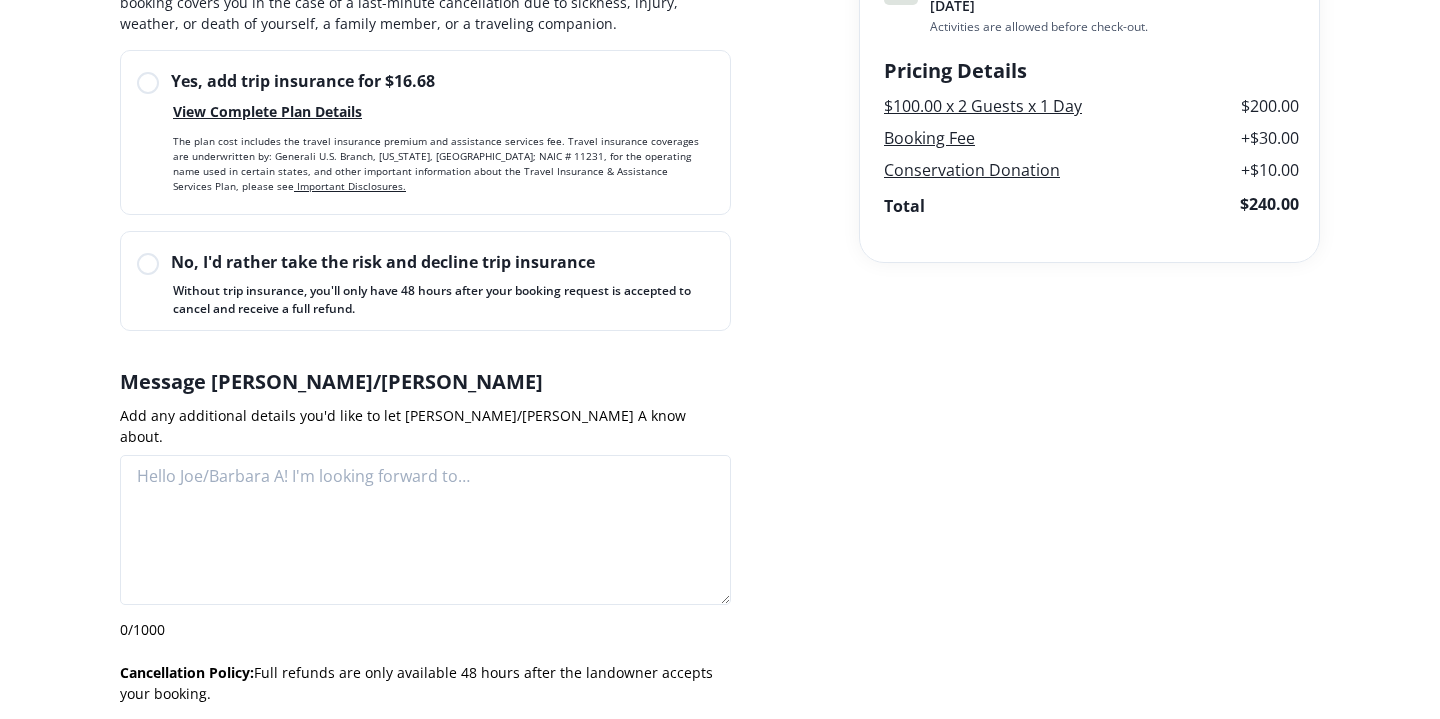 scroll, scrollTop: 751, scrollLeft: 0, axis: vertical 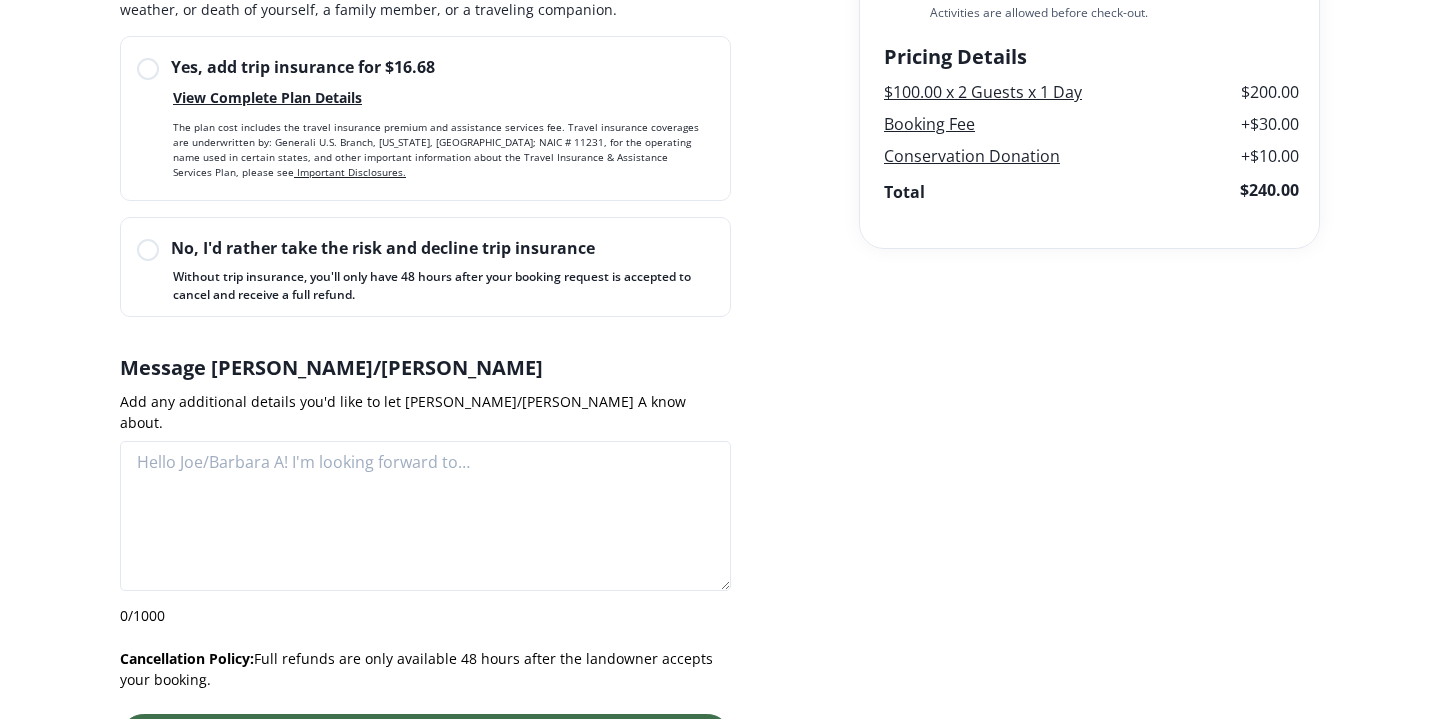 click 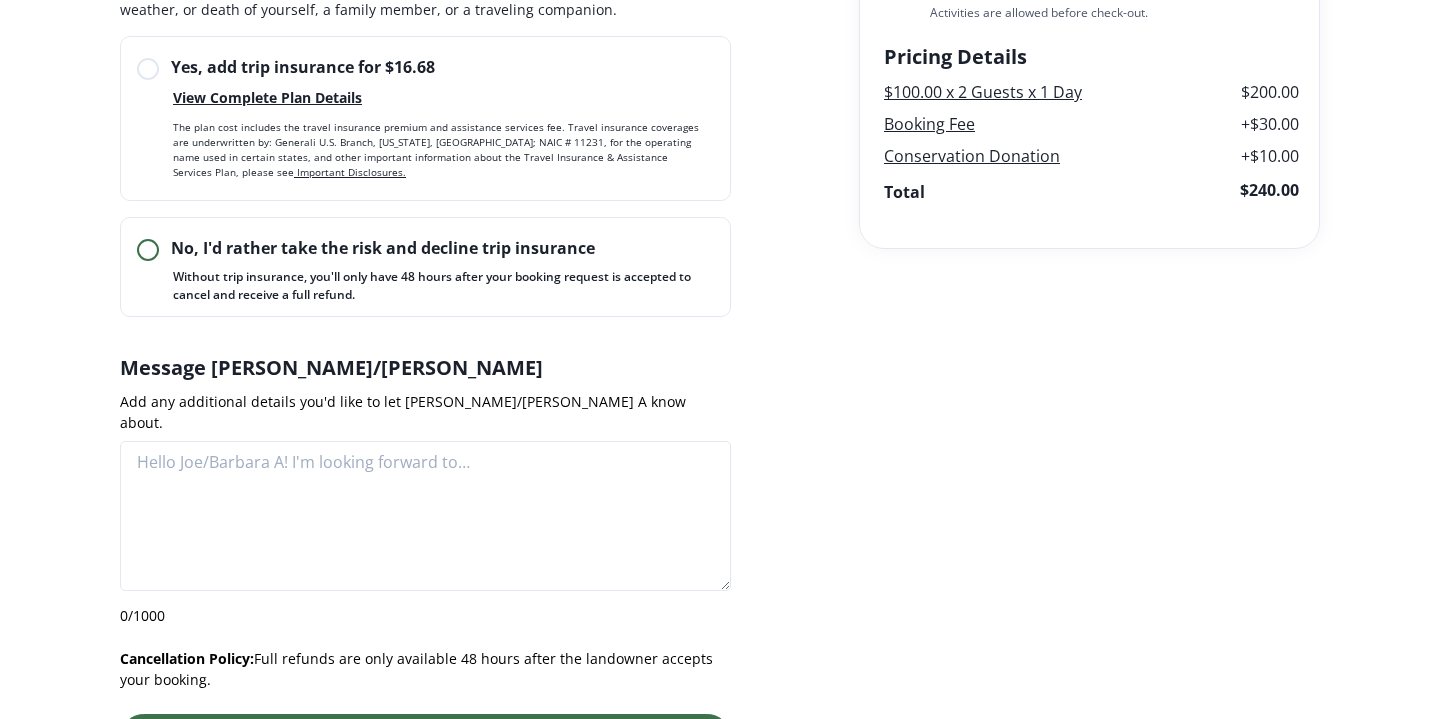 click on "No, I'd rather take the risk and decline trip insurance" at bounding box center [137, 259] 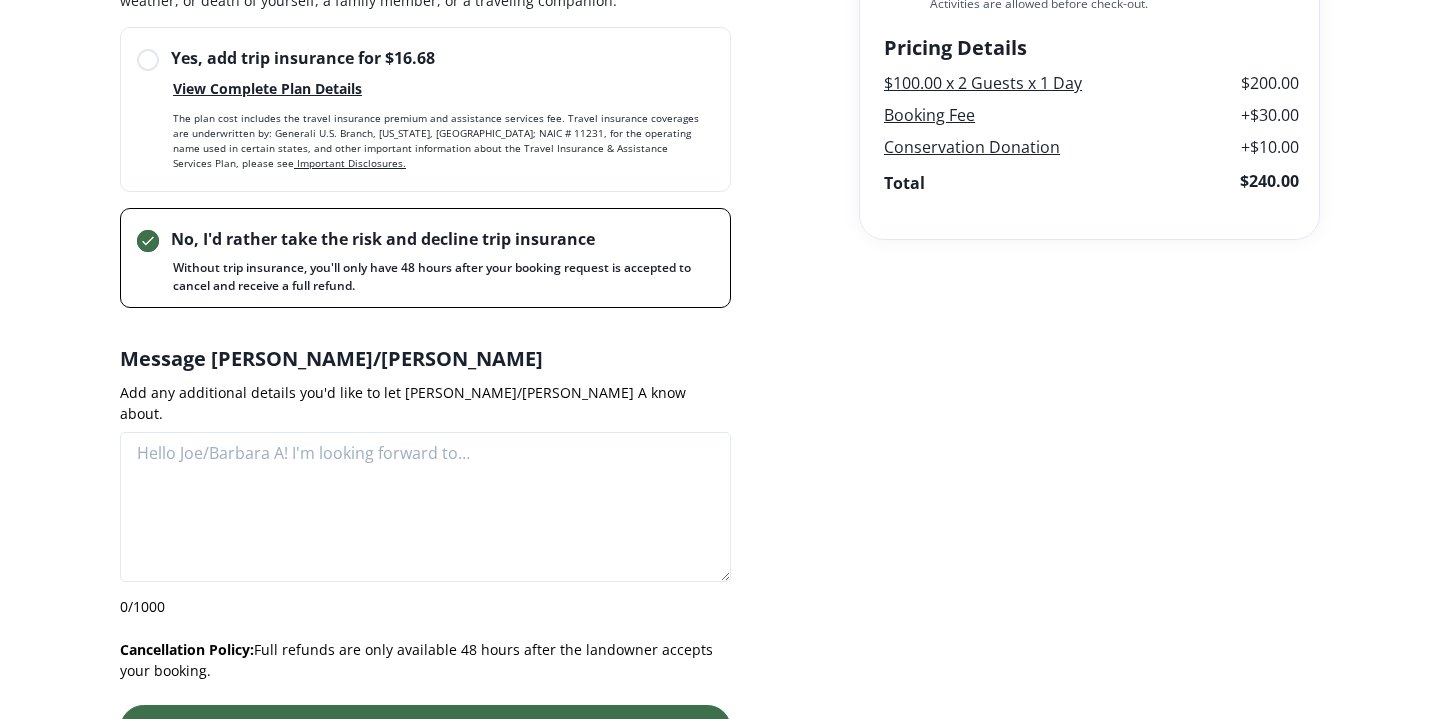 scroll, scrollTop: 852, scrollLeft: 0, axis: vertical 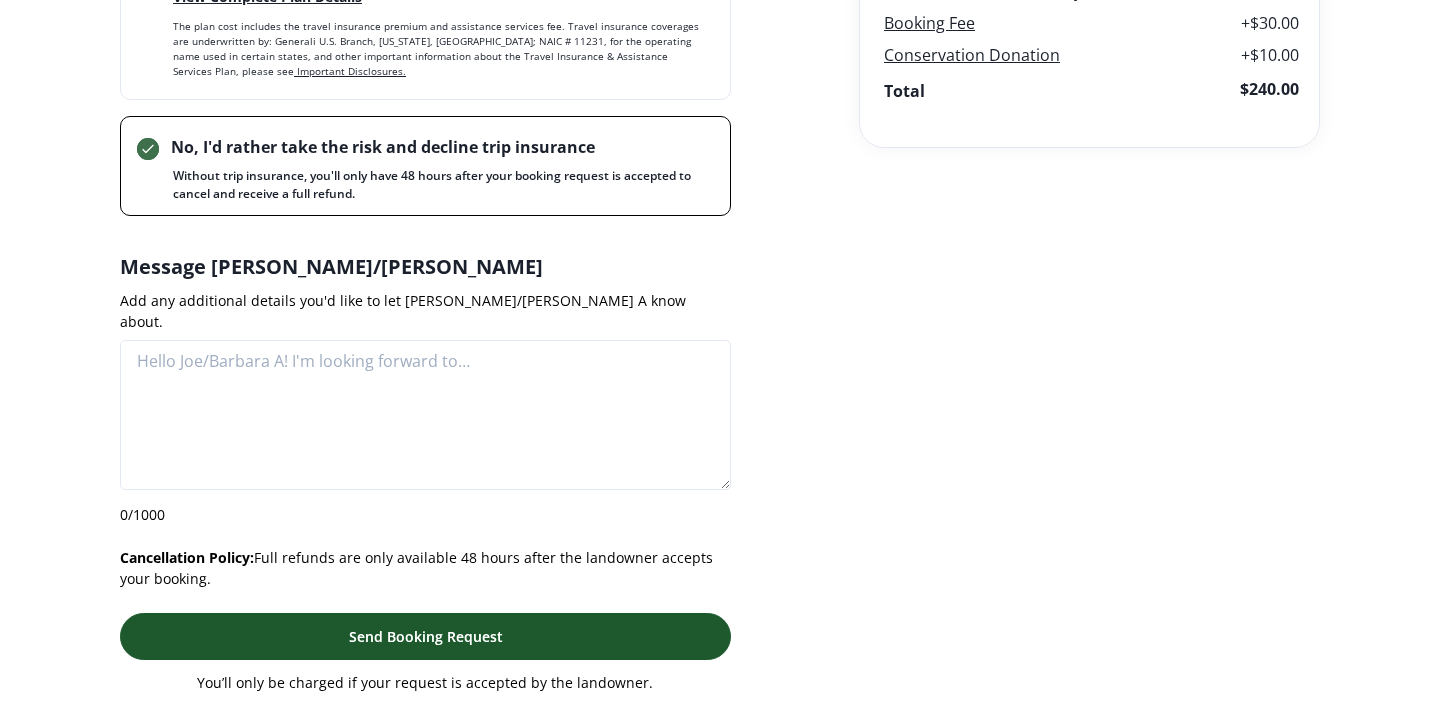 click on "Send Booking Request" at bounding box center (426, 636) 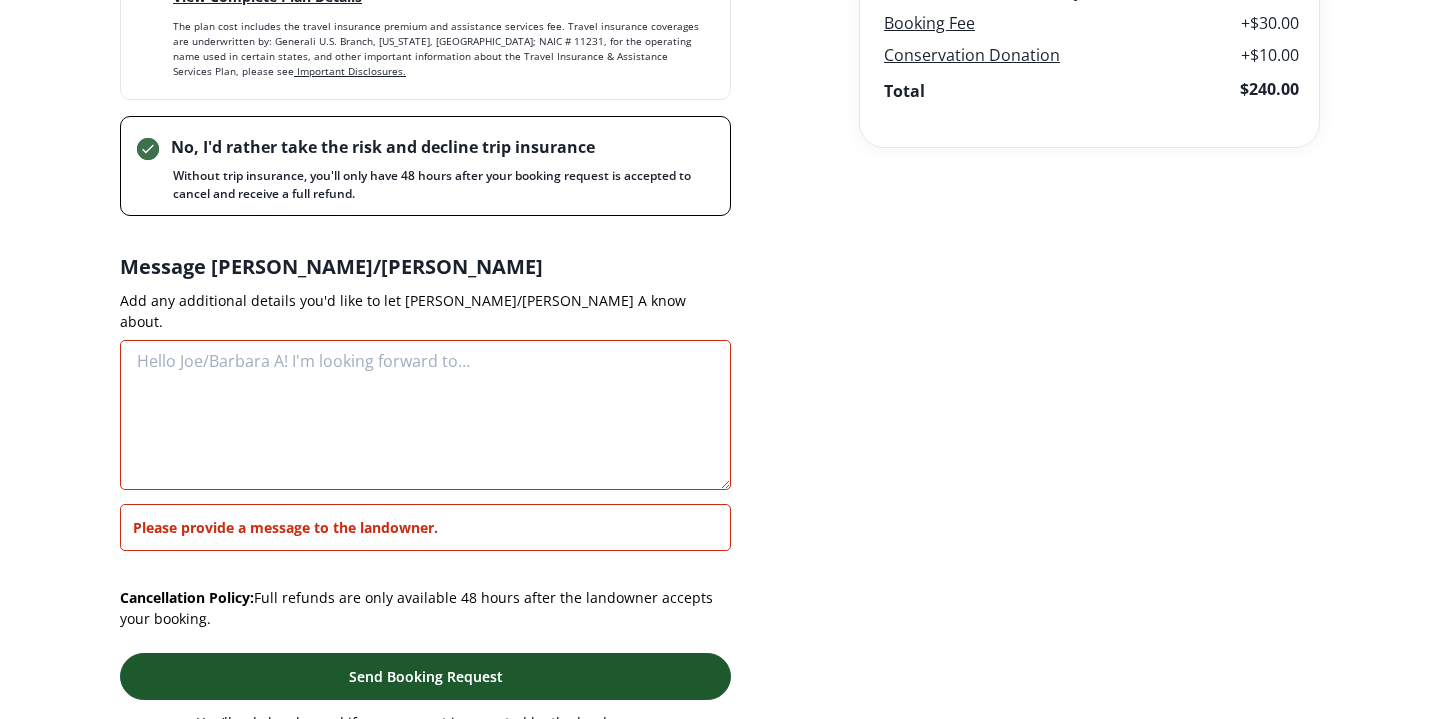 scroll, scrollTop: 892, scrollLeft: 0, axis: vertical 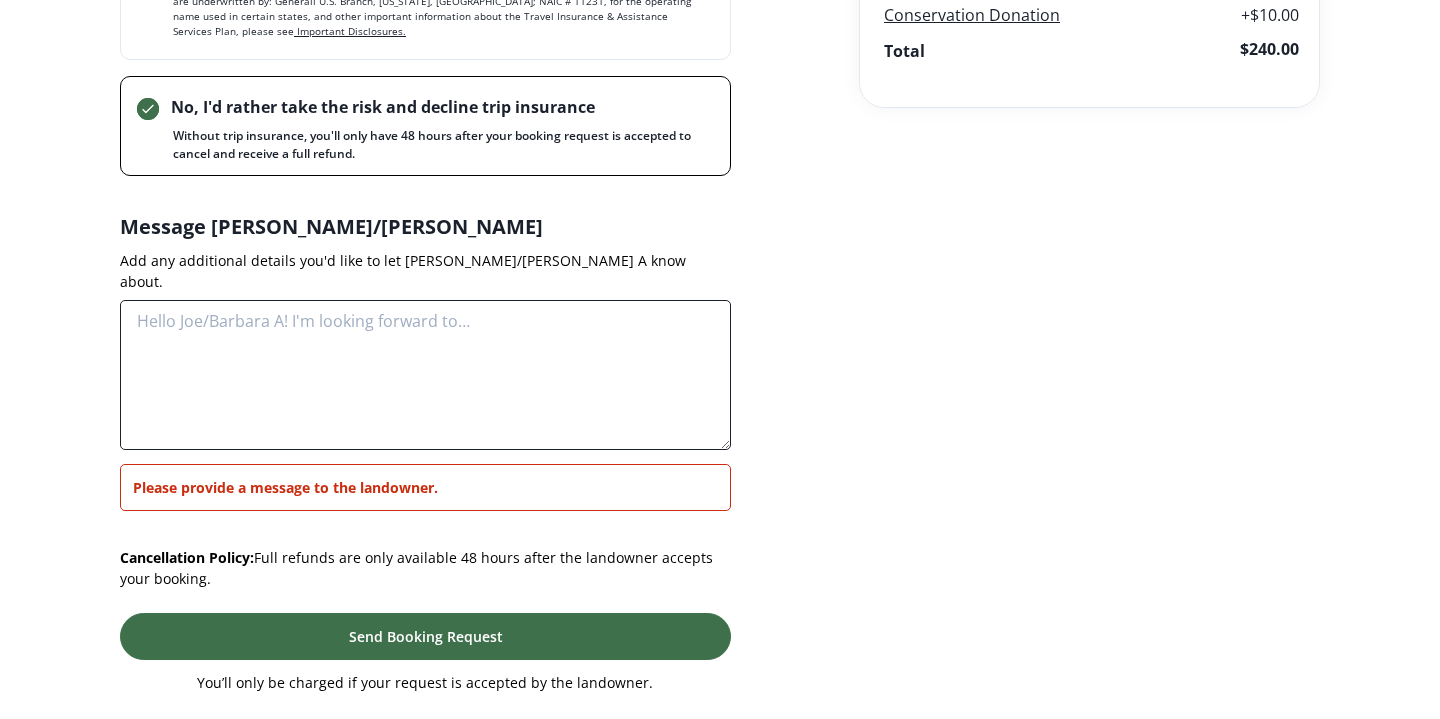 click at bounding box center [425, 375] 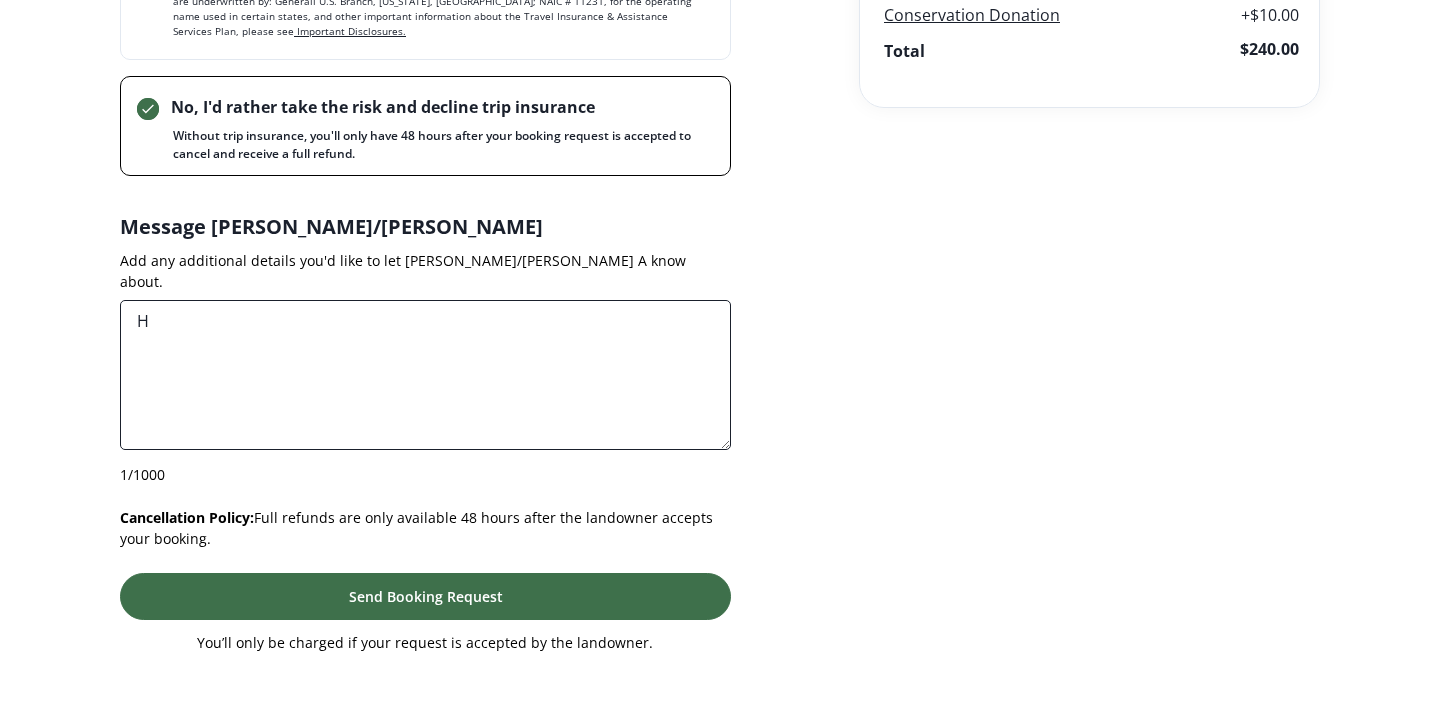 scroll, scrollTop: 852, scrollLeft: 0, axis: vertical 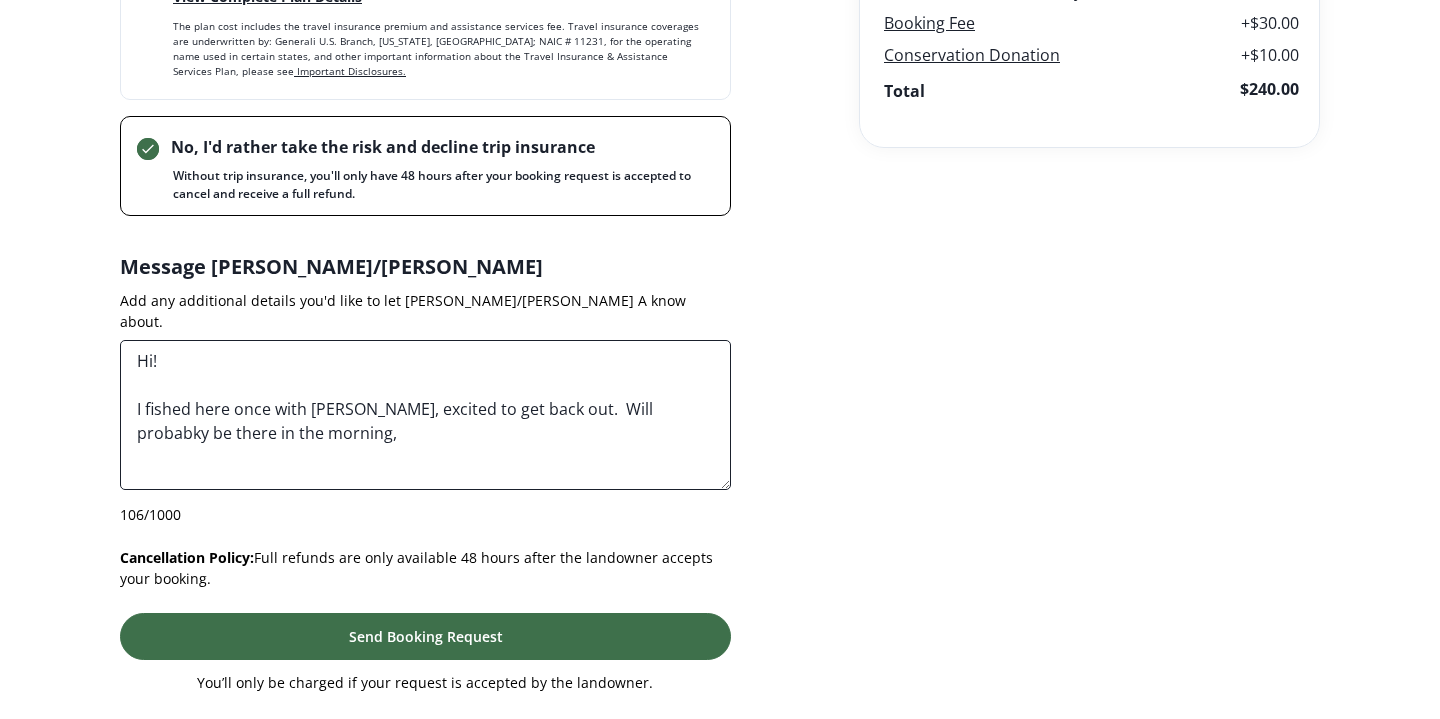 click on "Hi!
I fished here once with [PERSON_NAME], excited to get back out.  Will probabky be there in the morning," at bounding box center (425, 415) 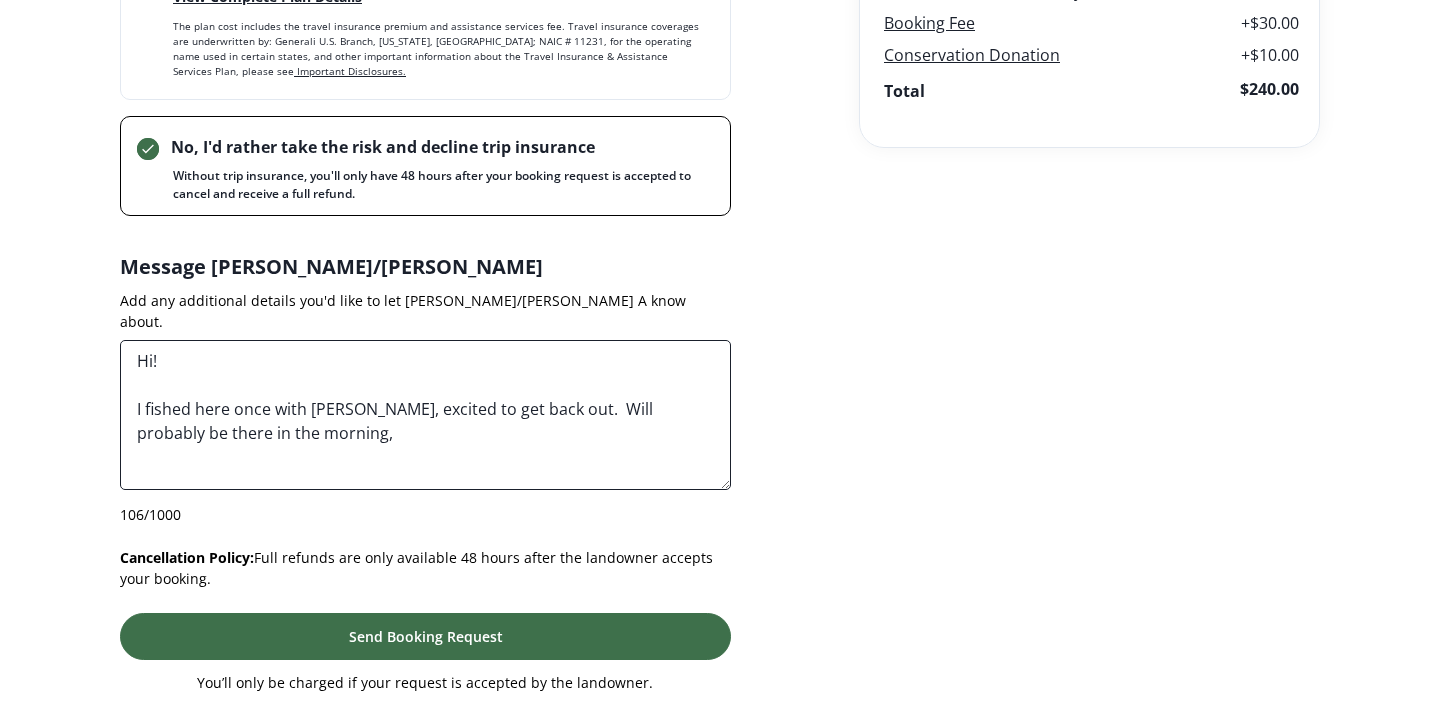 click on "Hi!
I fished here once with [PERSON_NAME], excited to get back out.  Will probably be there in the morning," at bounding box center [425, 415] 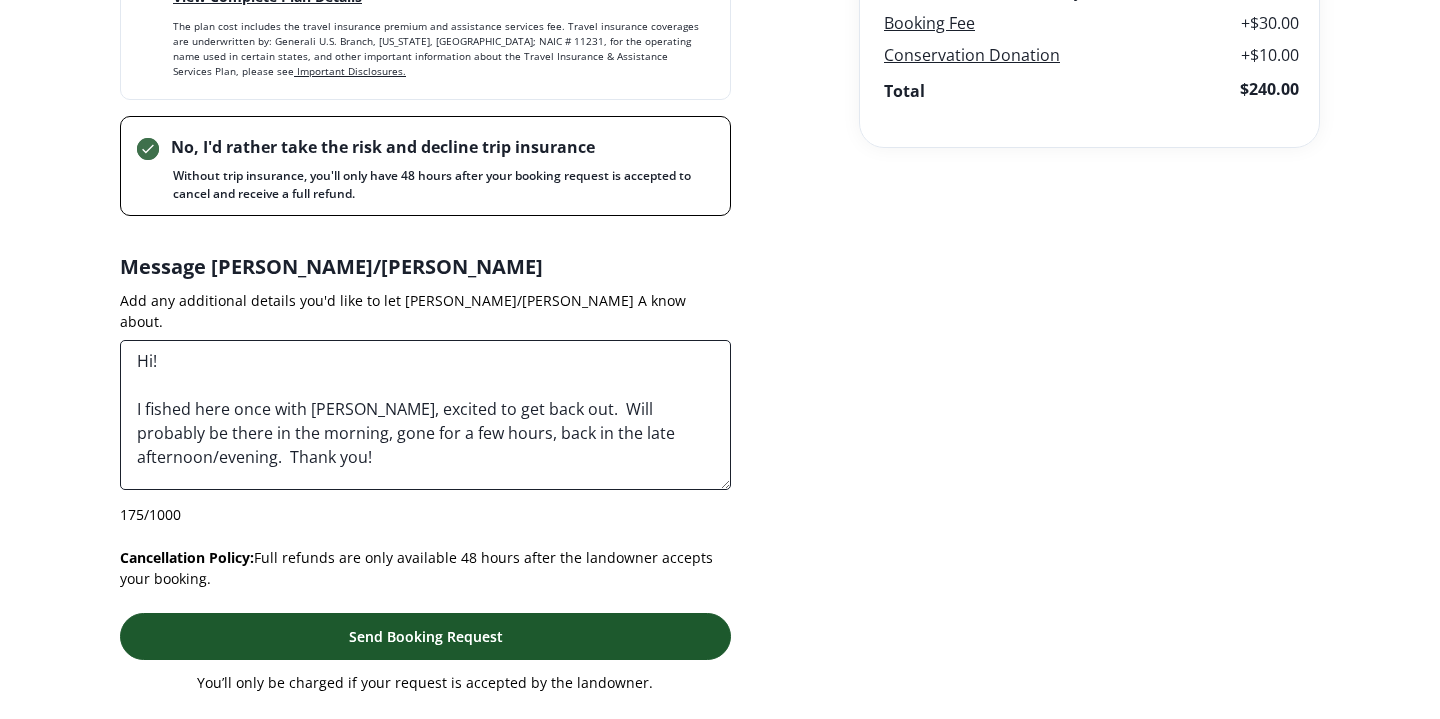 type on "Hi!
I fished here once with [PERSON_NAME], excited to get back out.  Will probably be there in the morning, gone for a few hours, back in the late afternoon/evening.  Thank you!" 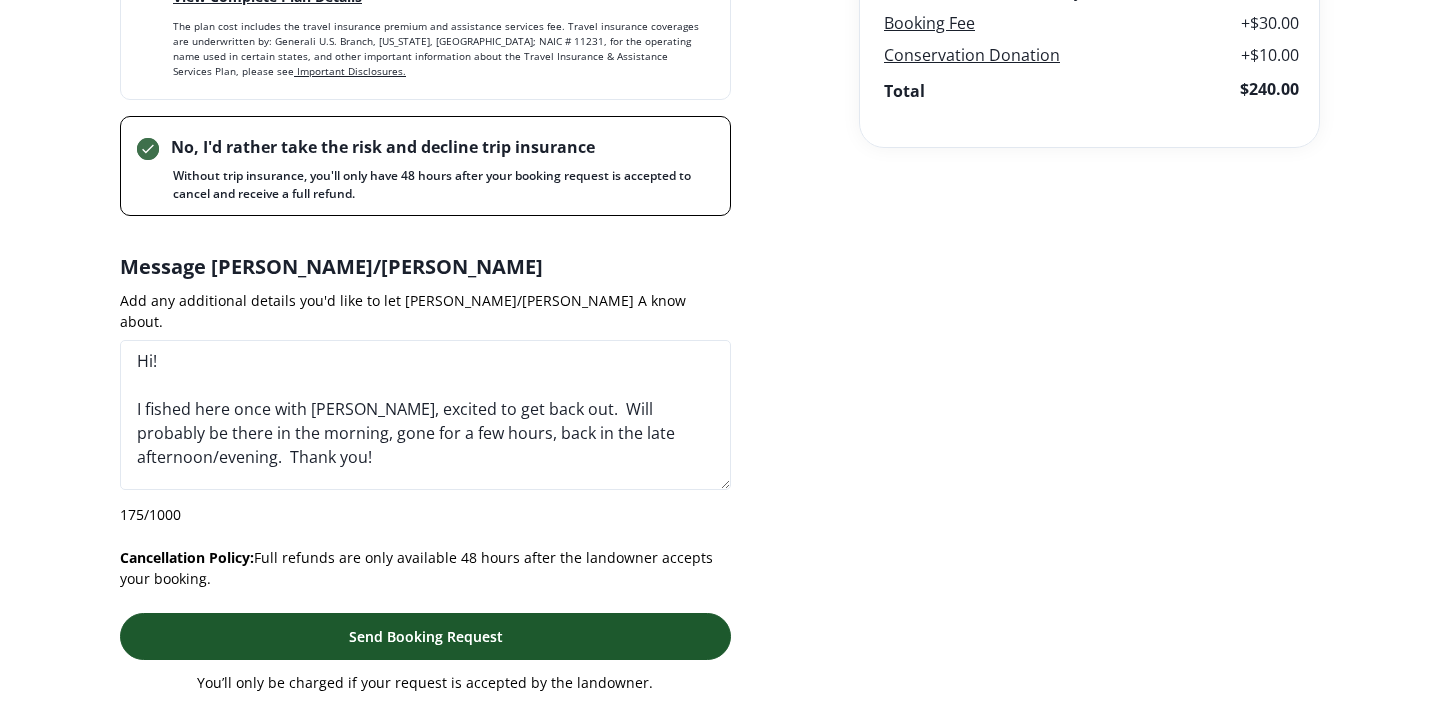 click on "Send Booking Request" at bounding box center [425, 636] 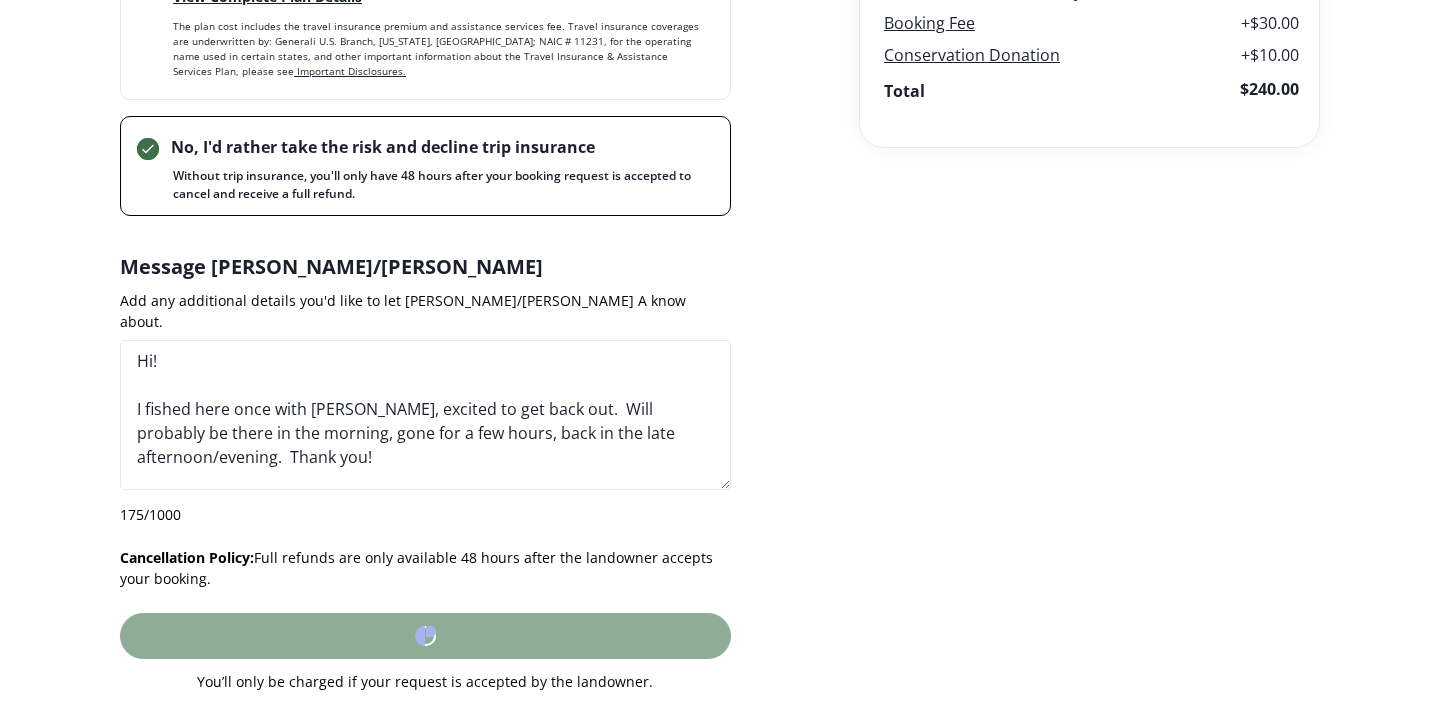 scroll, scrollTop: 851, scrollLeft: 0, axis: vertical 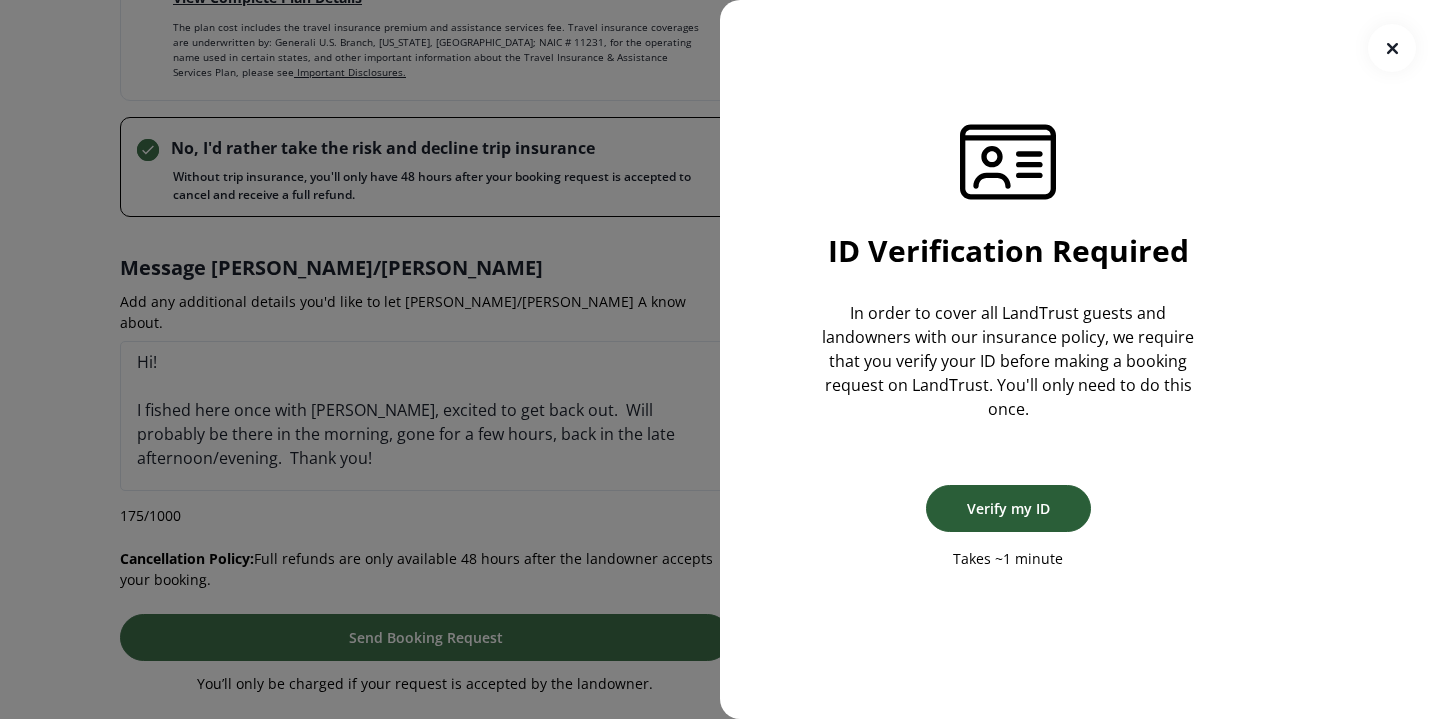click on "Verify my ID" at bounding box center [1008, 508] 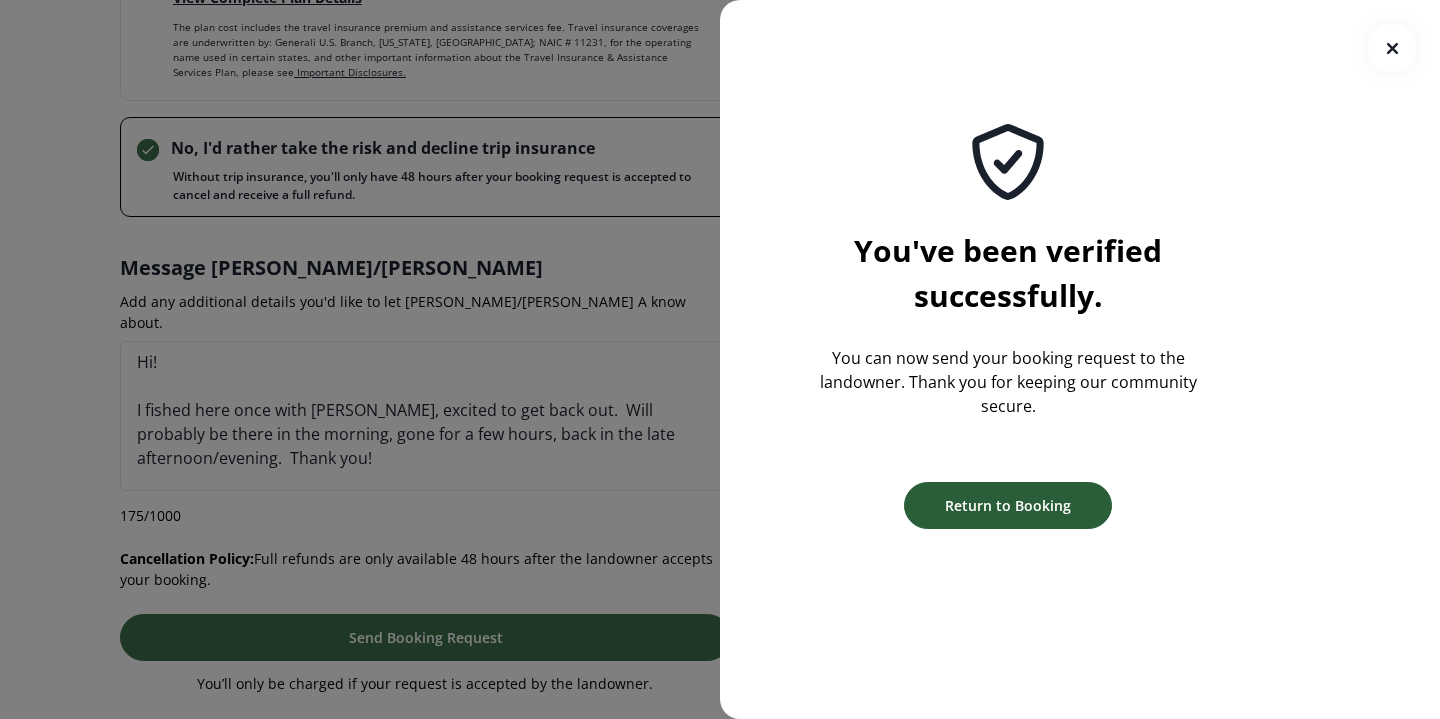 click on "Return to Booking" at bounding box center [1008, 505] 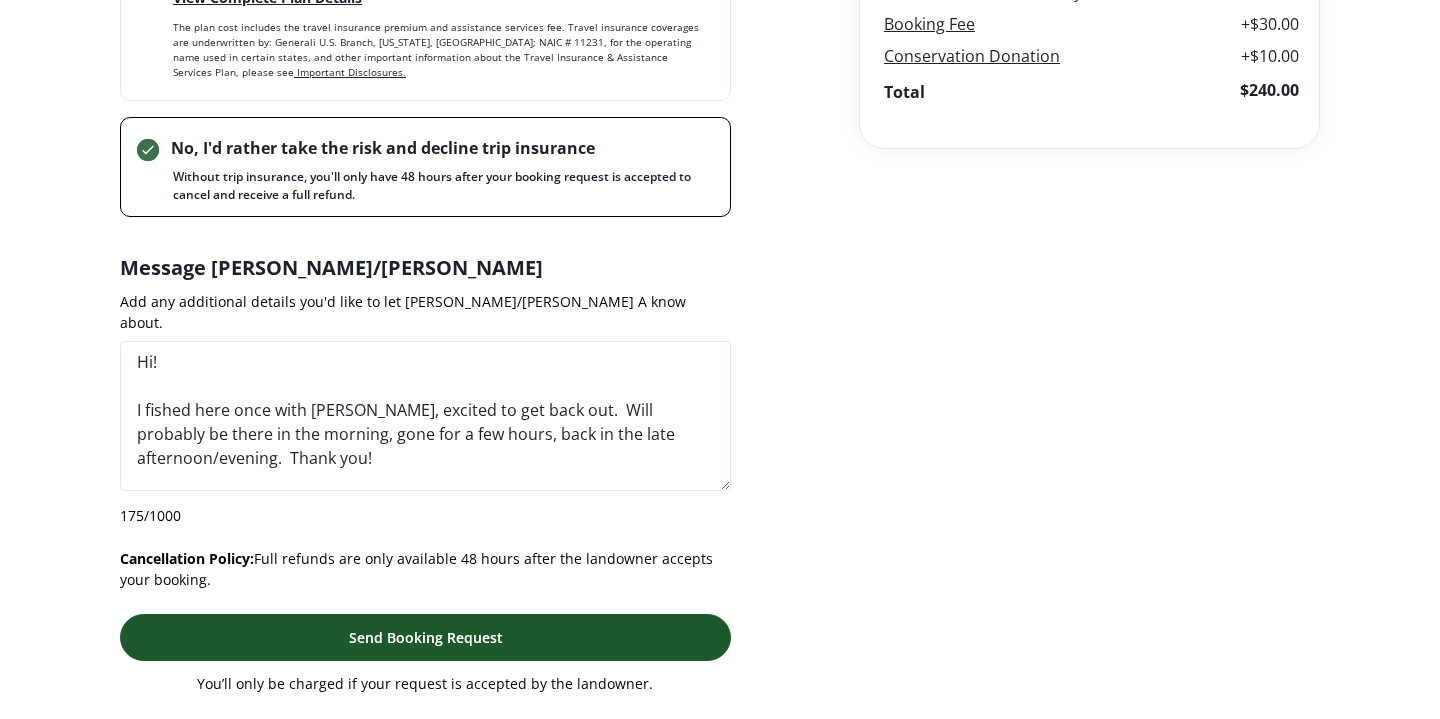 click on "Send Booking Request" at bounding box center [425, 637] 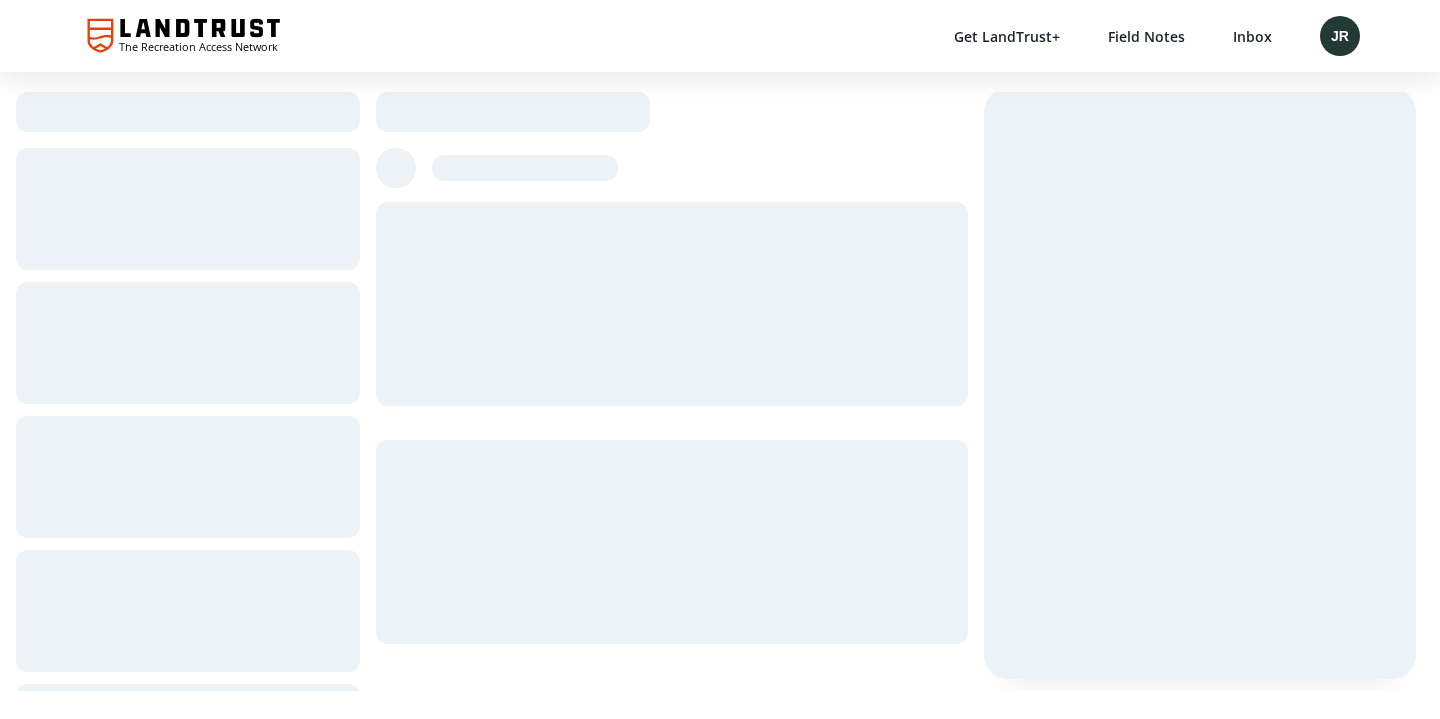 scroll, scrollTop: 0, scrollLeft: 0, axis: both 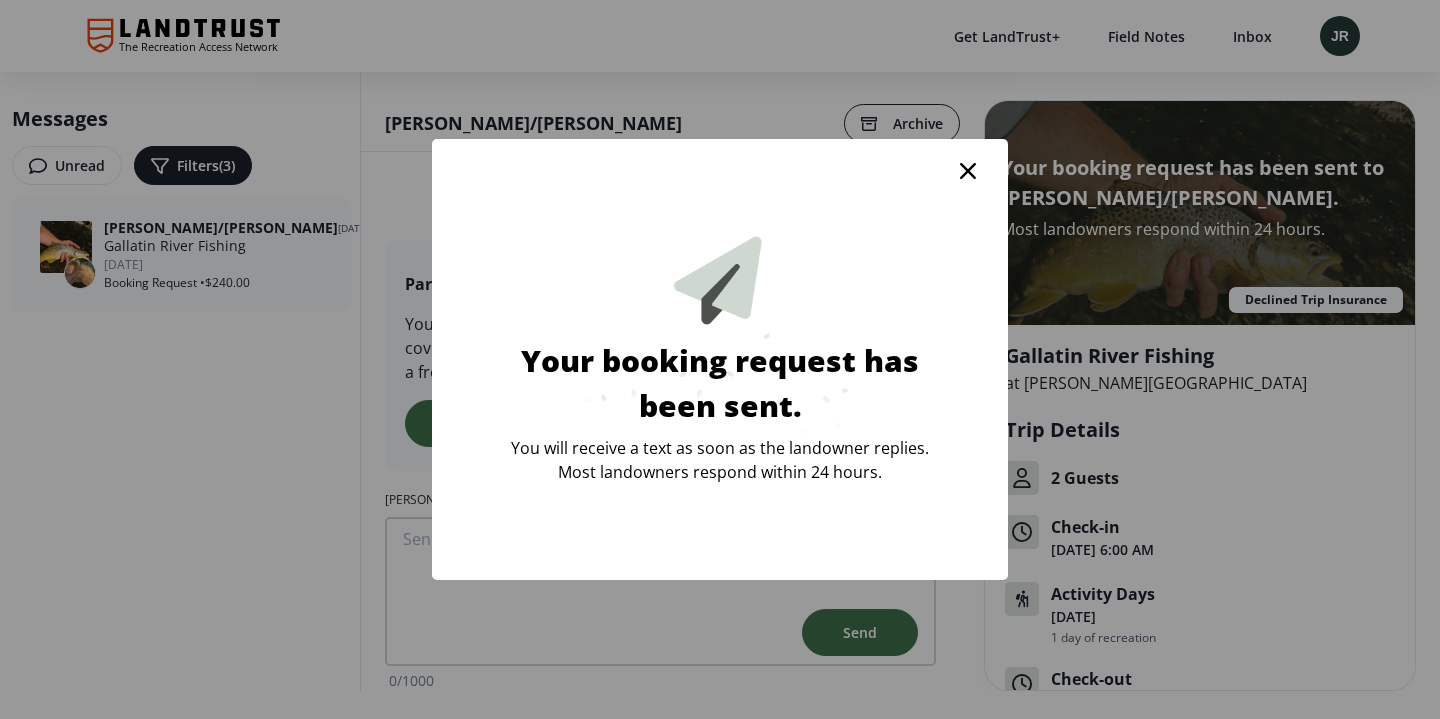 click 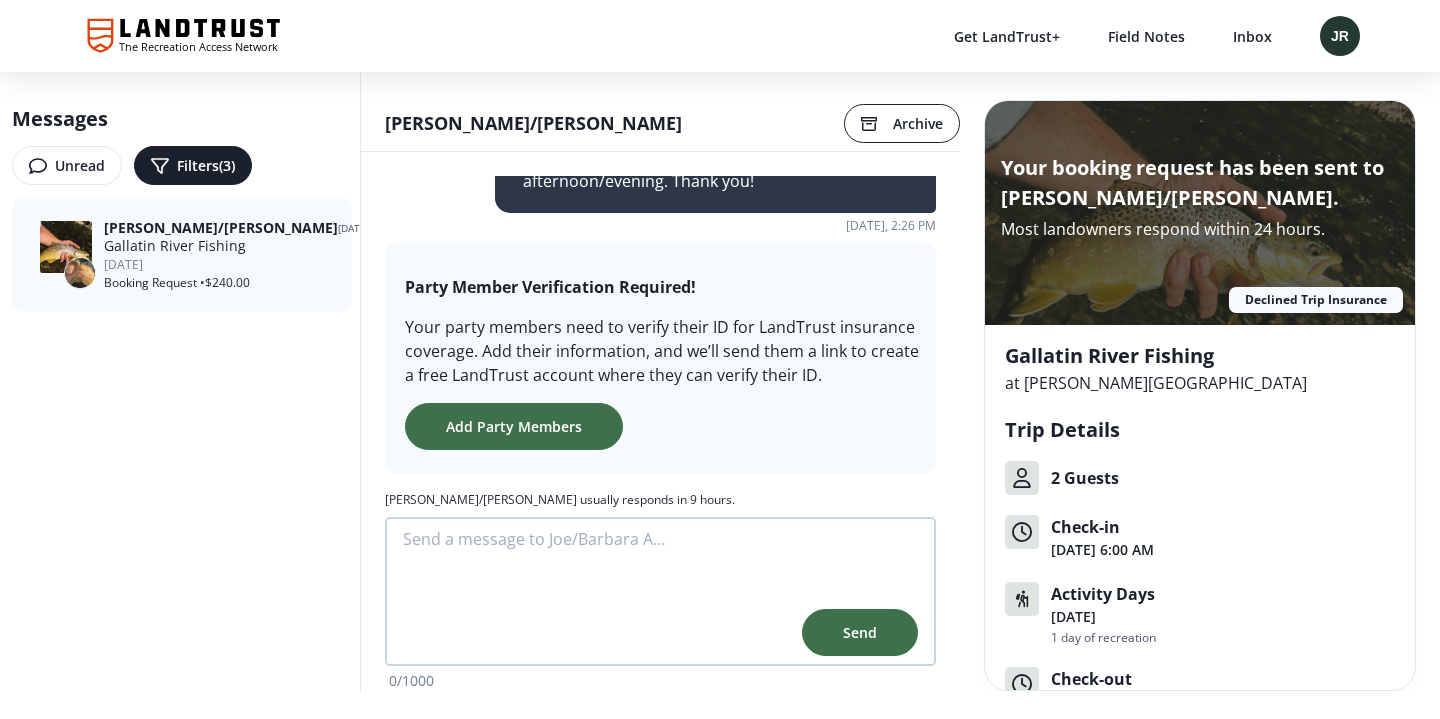 scroll, scrollTop: 94, scrollLeft: 0, axis: vertical 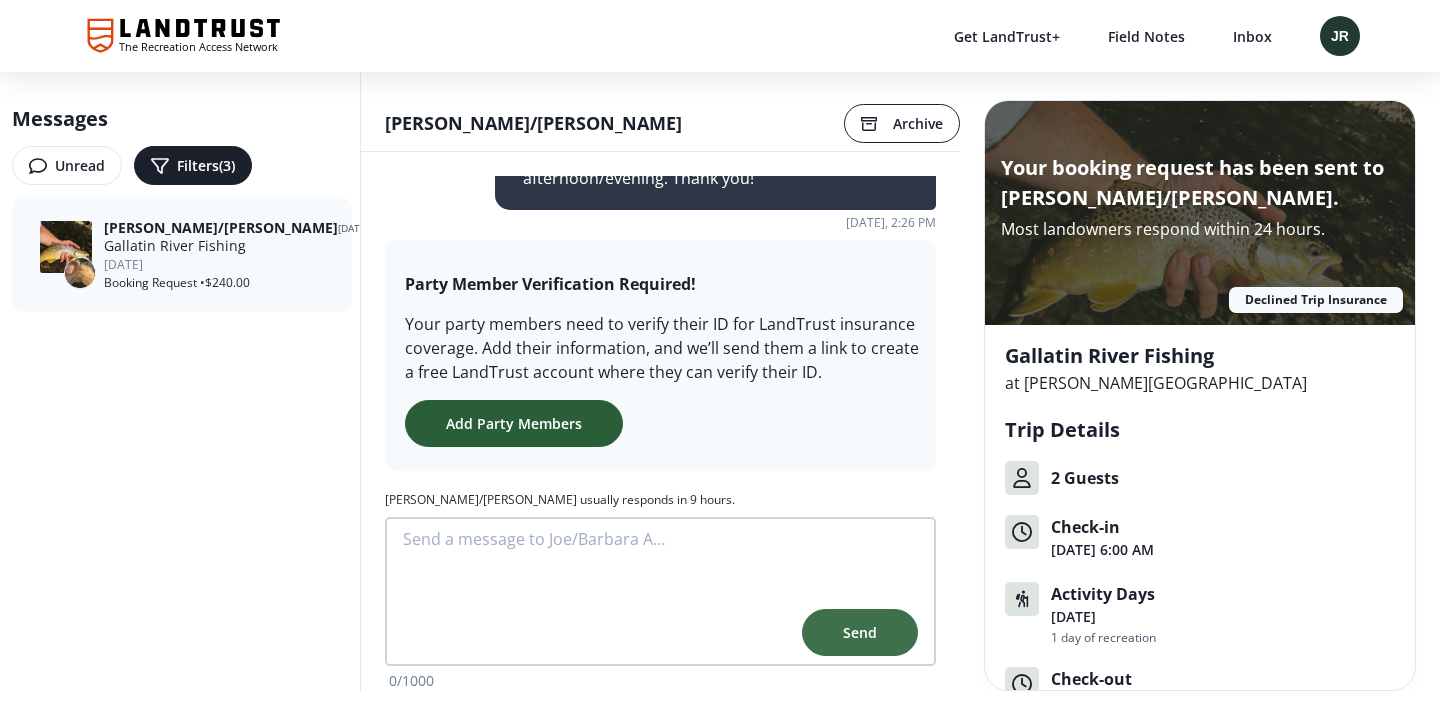 click on "Add Party Members" at bounding box center (514, 423) 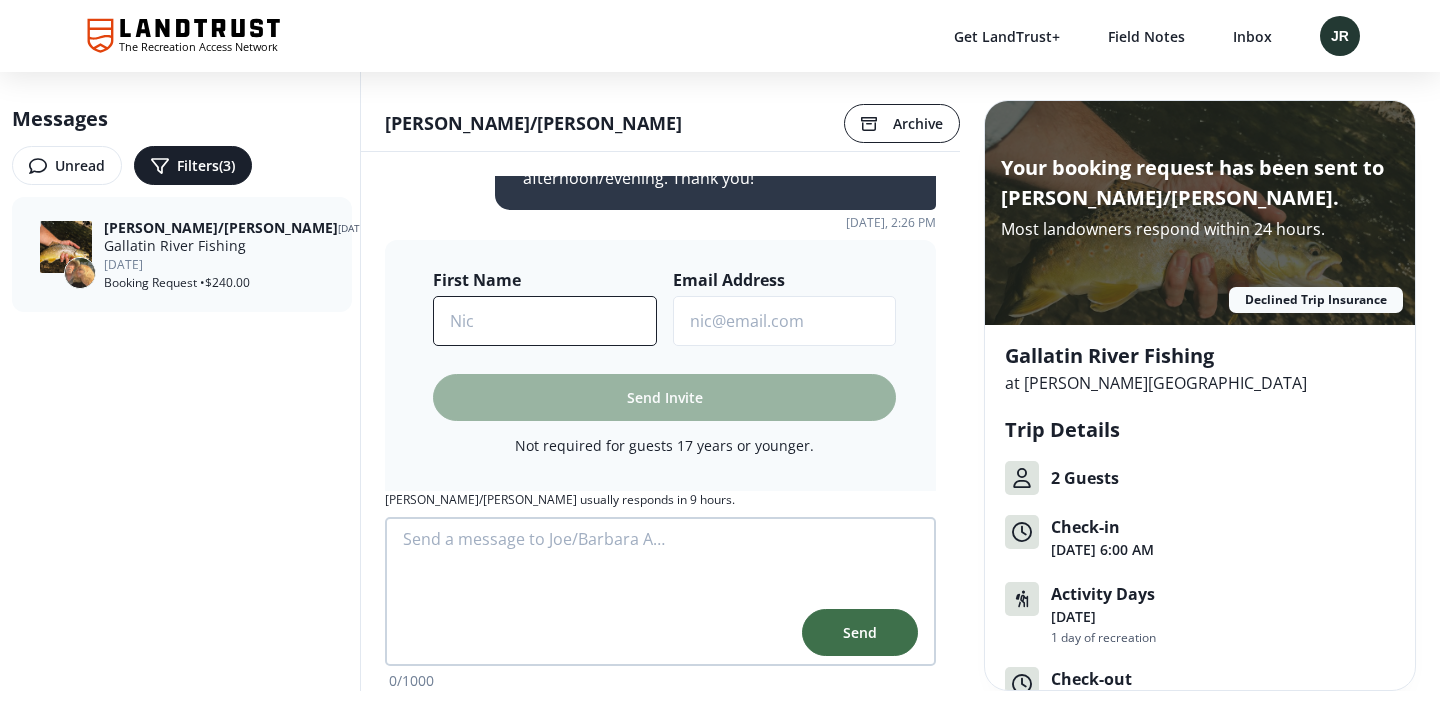 click on "First Name" at bounding box center [545, 321] 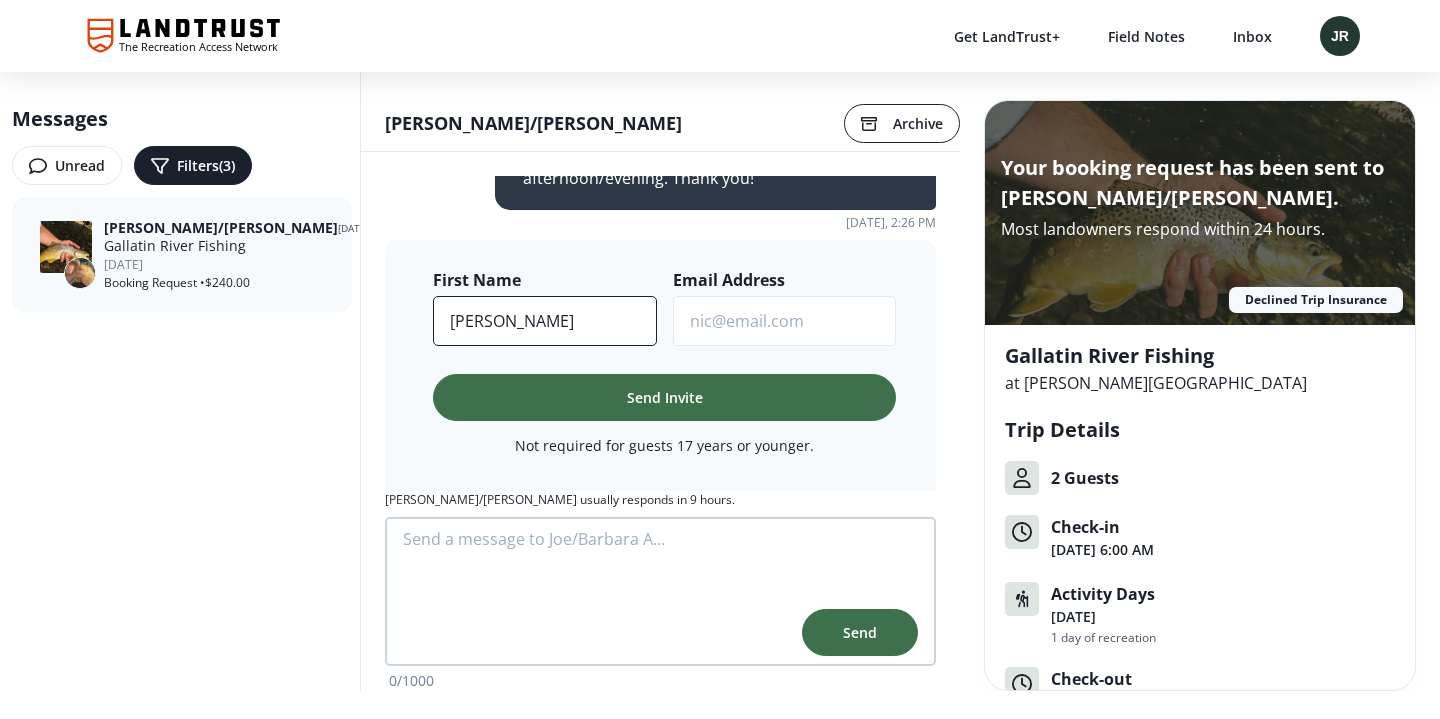type on "[PERSON_NAME]" 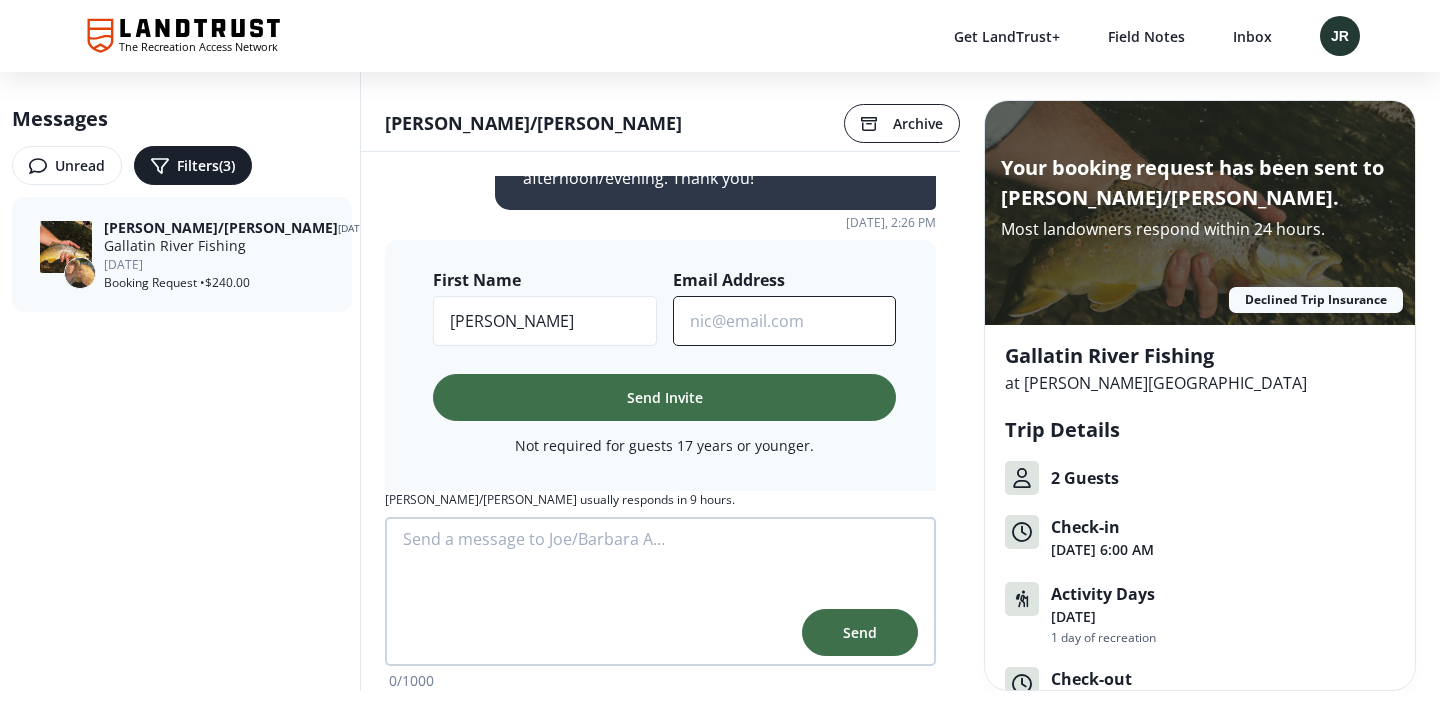 paste on "." 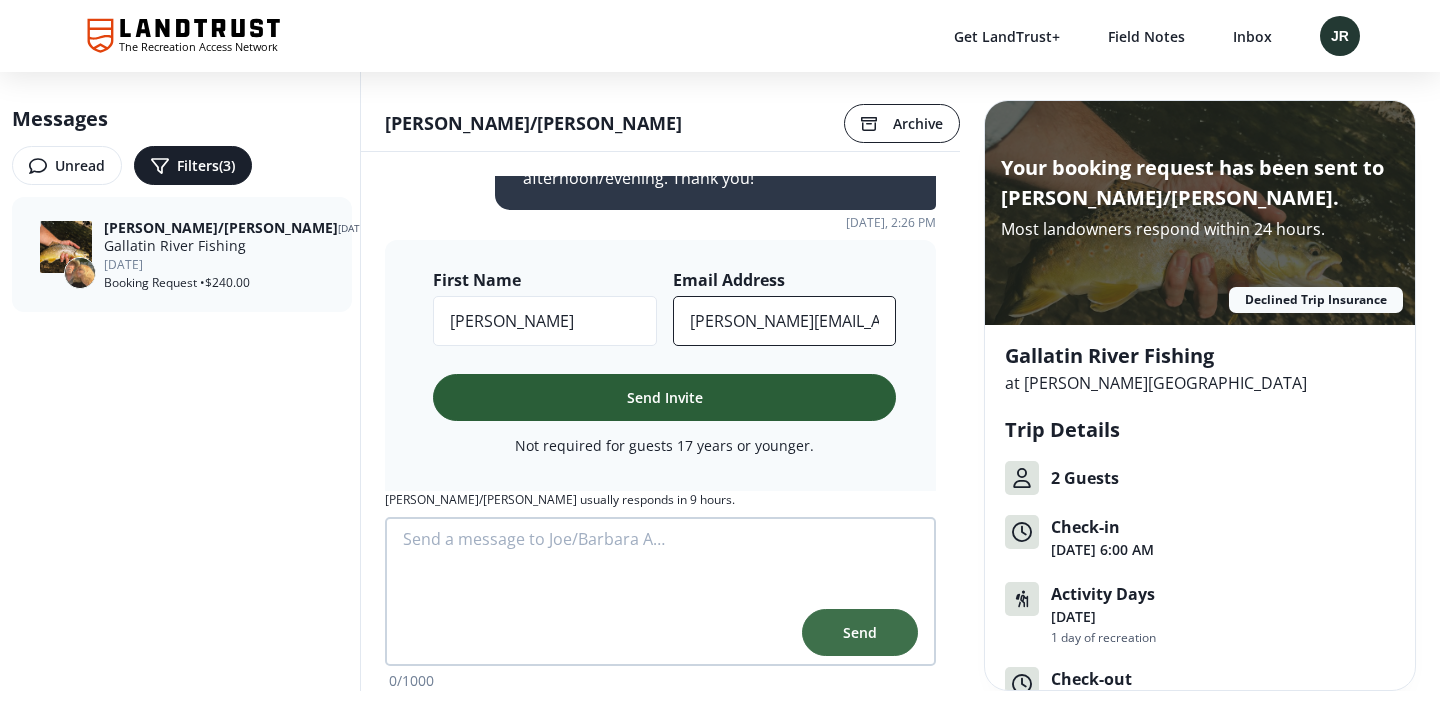 type on "[PERSON_NAME][EMAIL_ADDRESS][DOMAIN_NAME]" 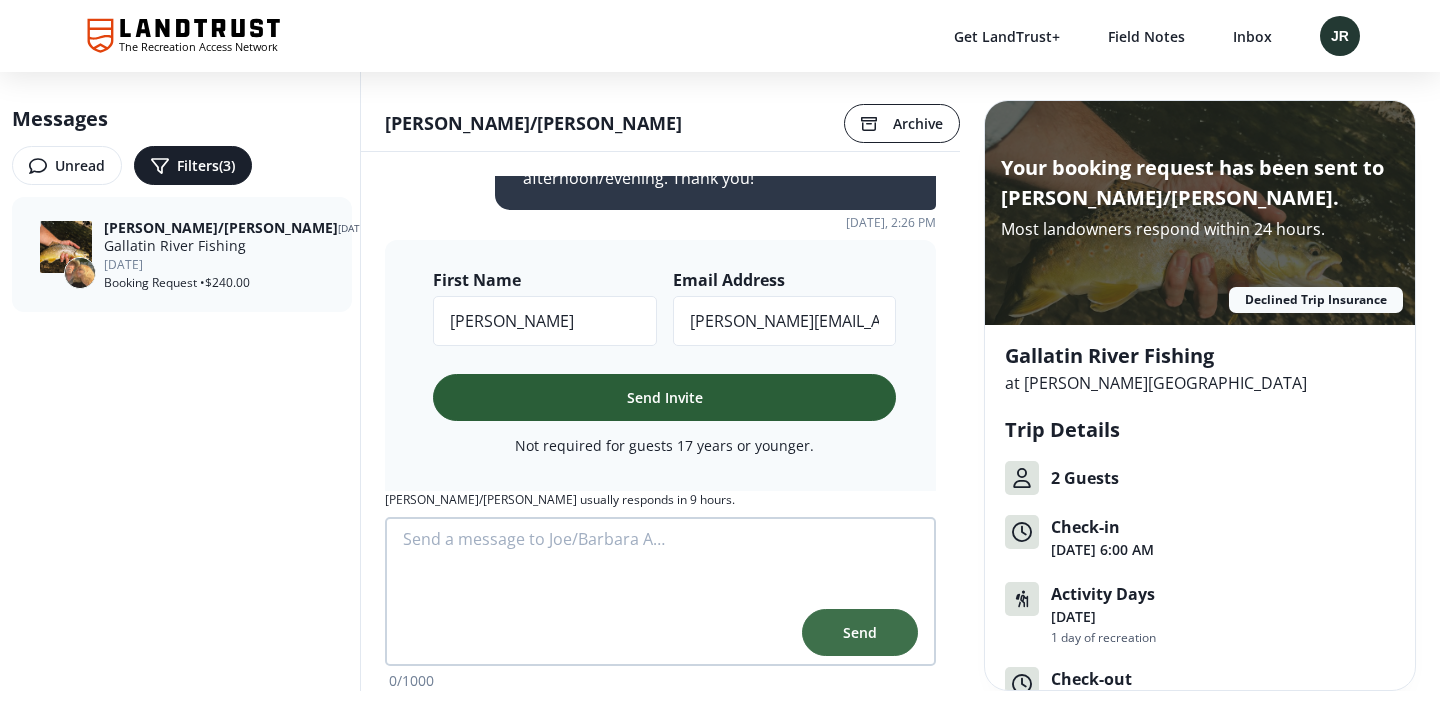 click on "Send Invite" at bounding box center [665, 397] 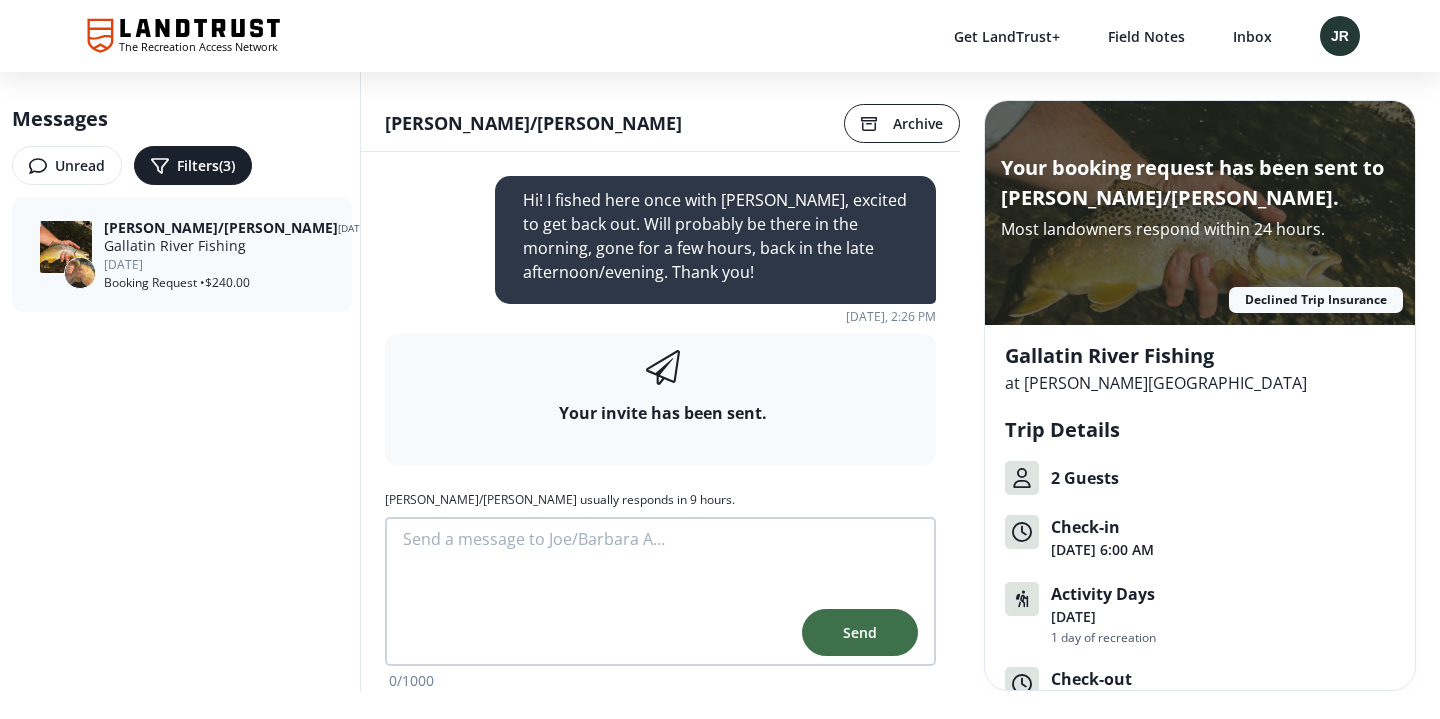 scroll, scrollTop: 0, scrollLeft: 0, axis: both 